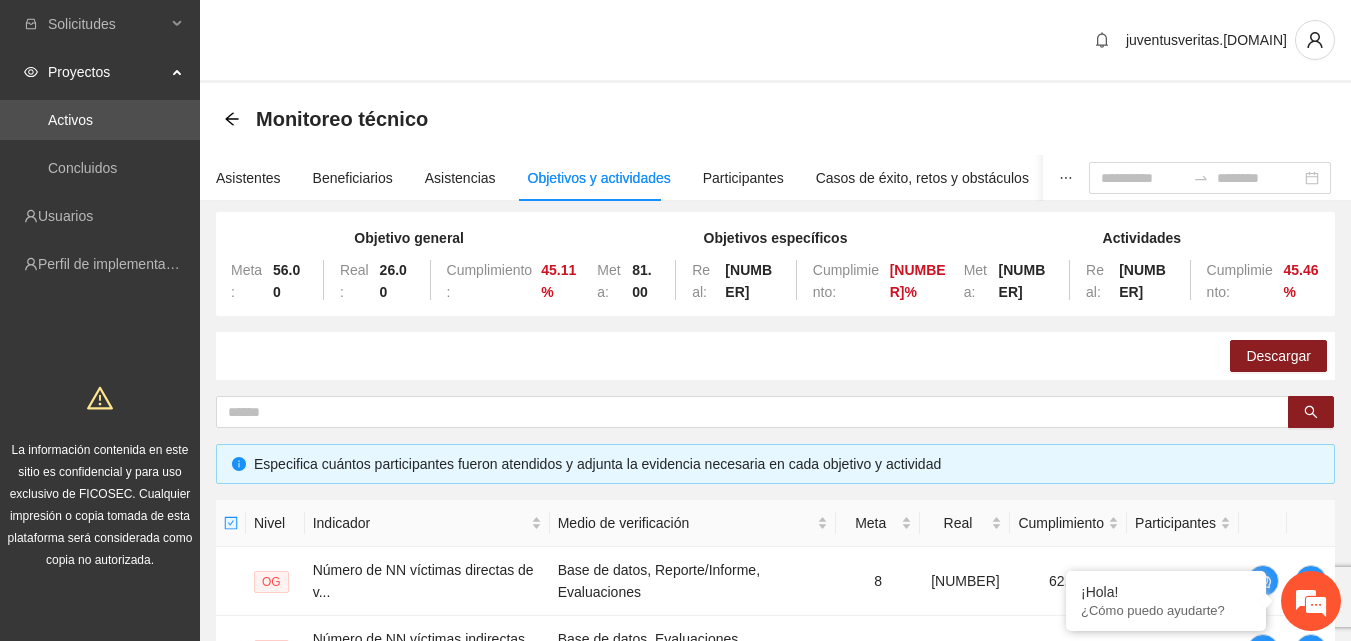 scroll, scrollTop: 67, scrollLeft: 0, axis: vertical 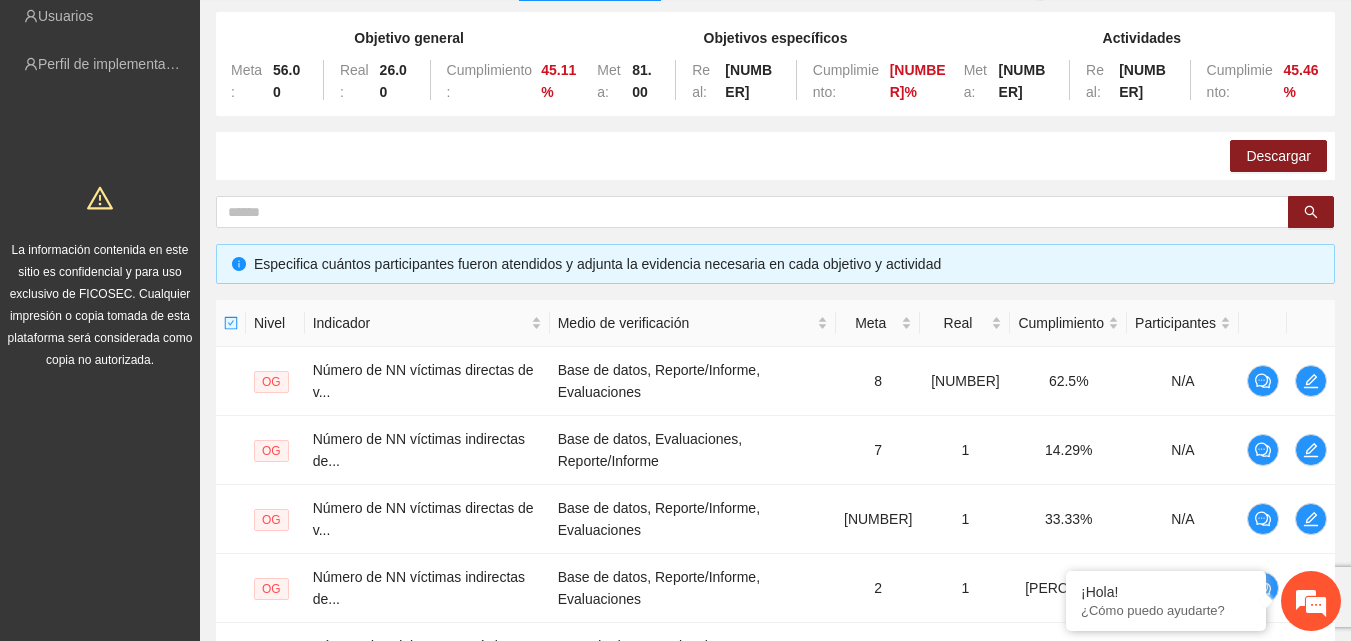 click on "Descargar" at bounding box center (775, 156) 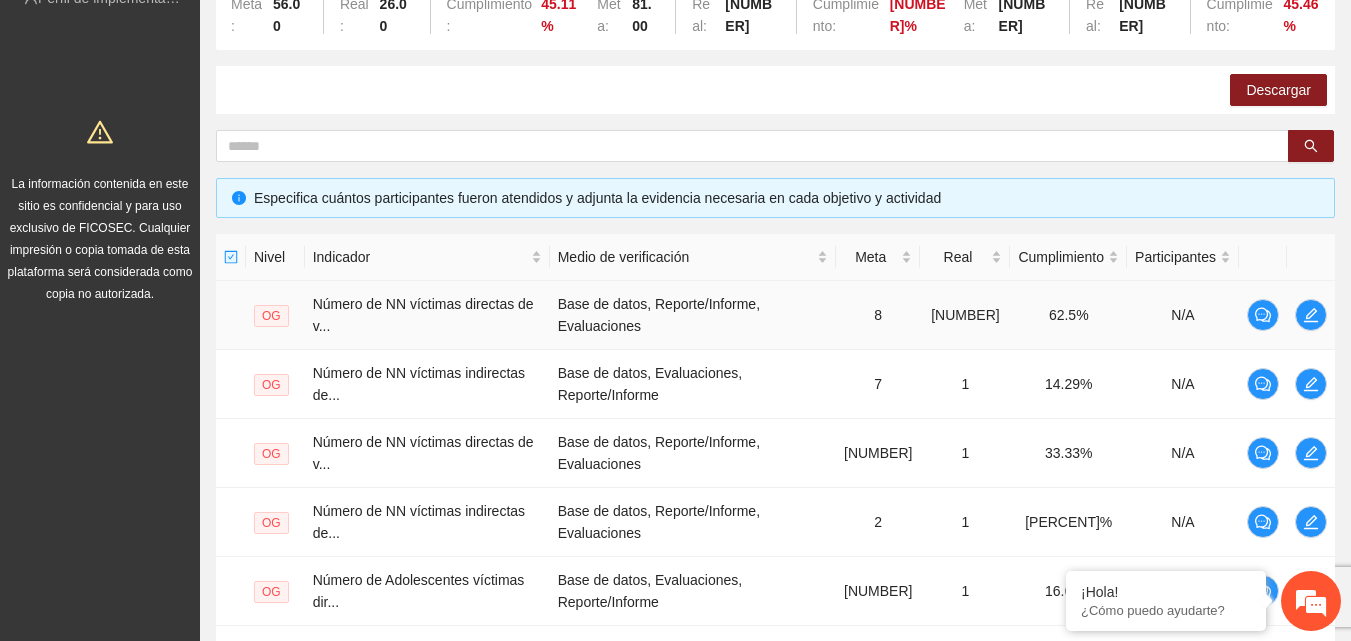 scroll, scrollTop: 300, scrollLeft: 0, axis: vertical 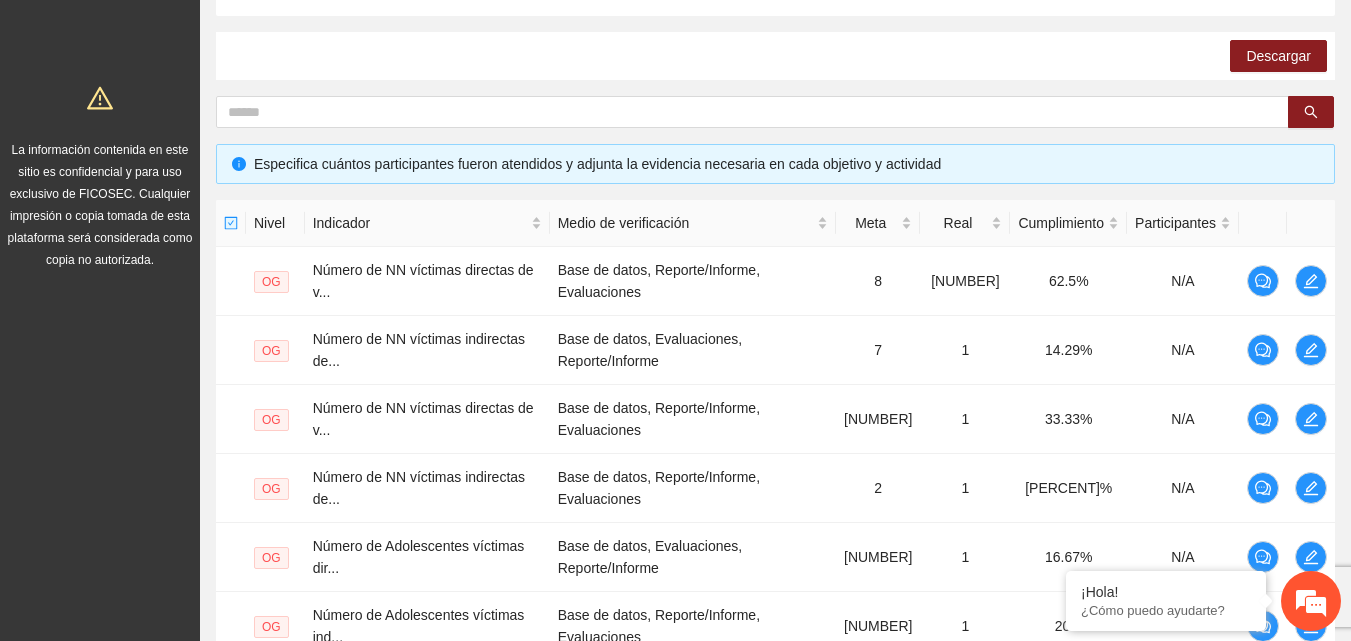 click on "Descargar" at bounding box center [775, 56] 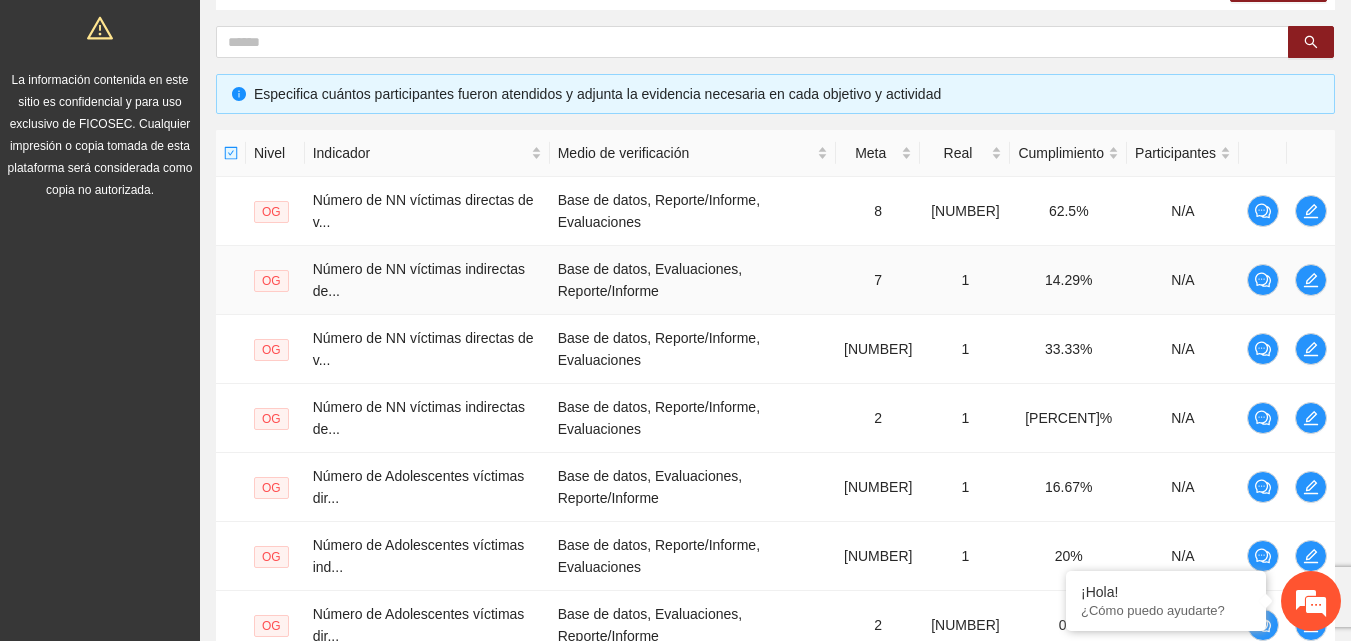 scroll, scrollTop: 400, scrollLeft: 0, axis: vertical 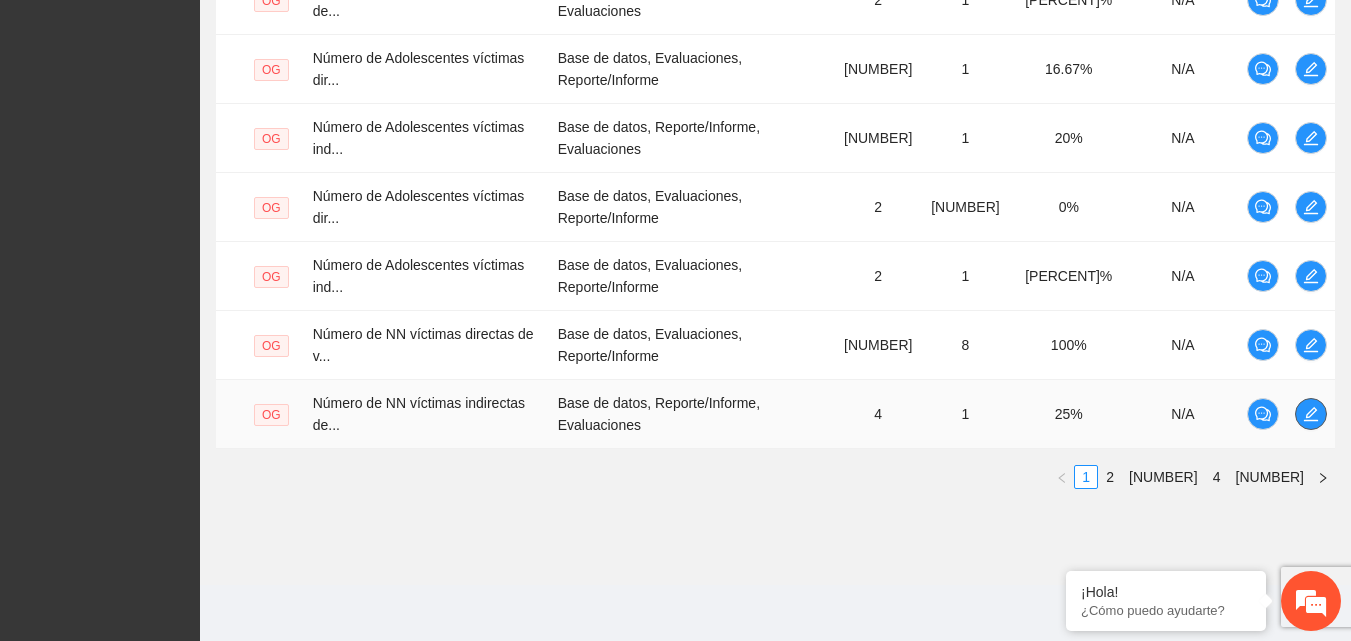 click at bounding box center [1311, 414] 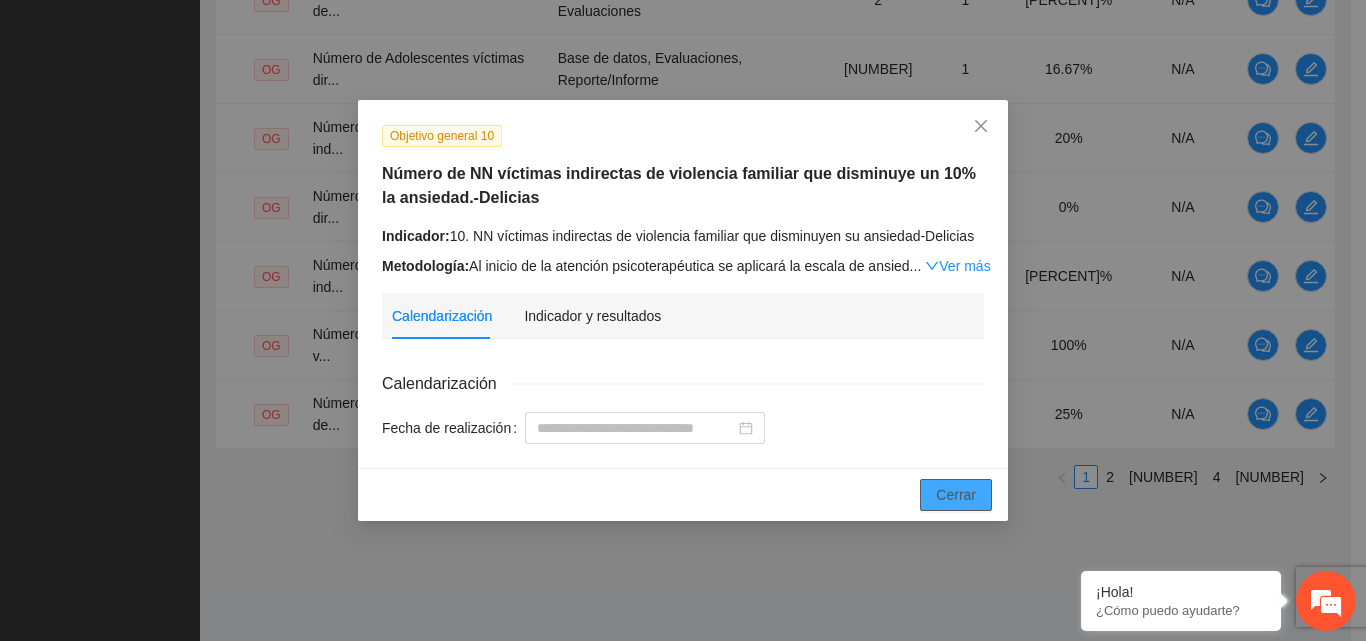 click on "Cerrar" at bounding box center [956, 495] 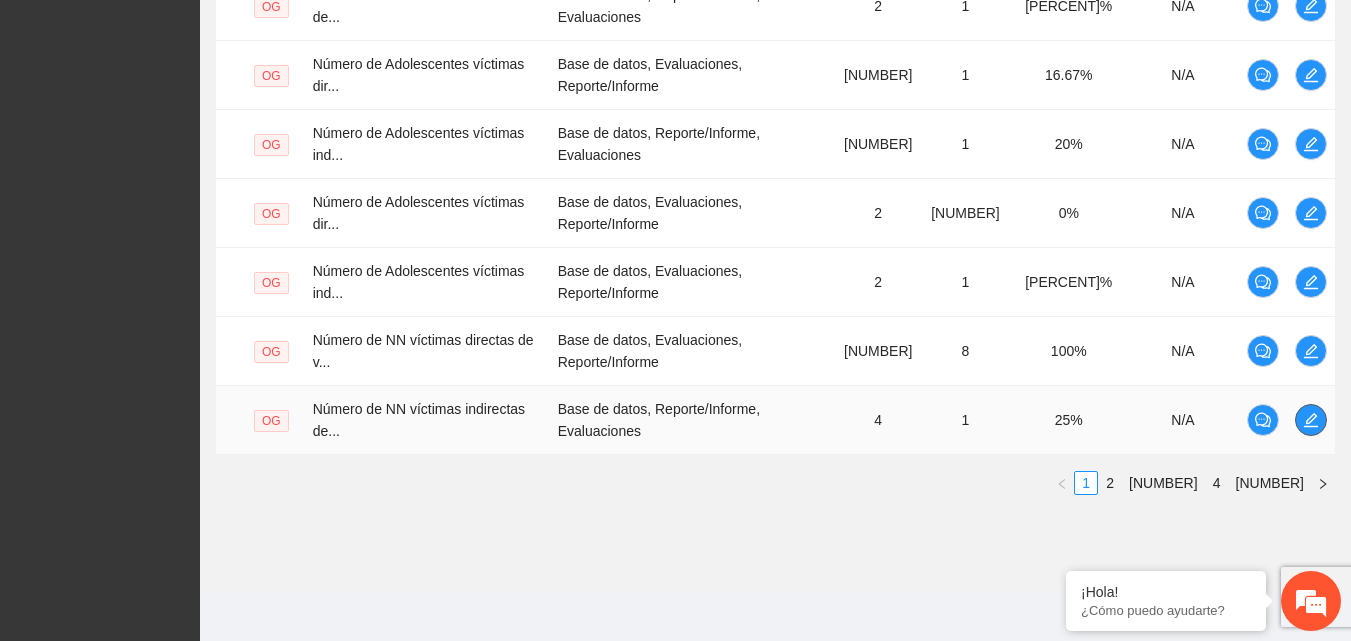 scroll, scrollTop: 788, scrollLeft: 0, axis: vertical 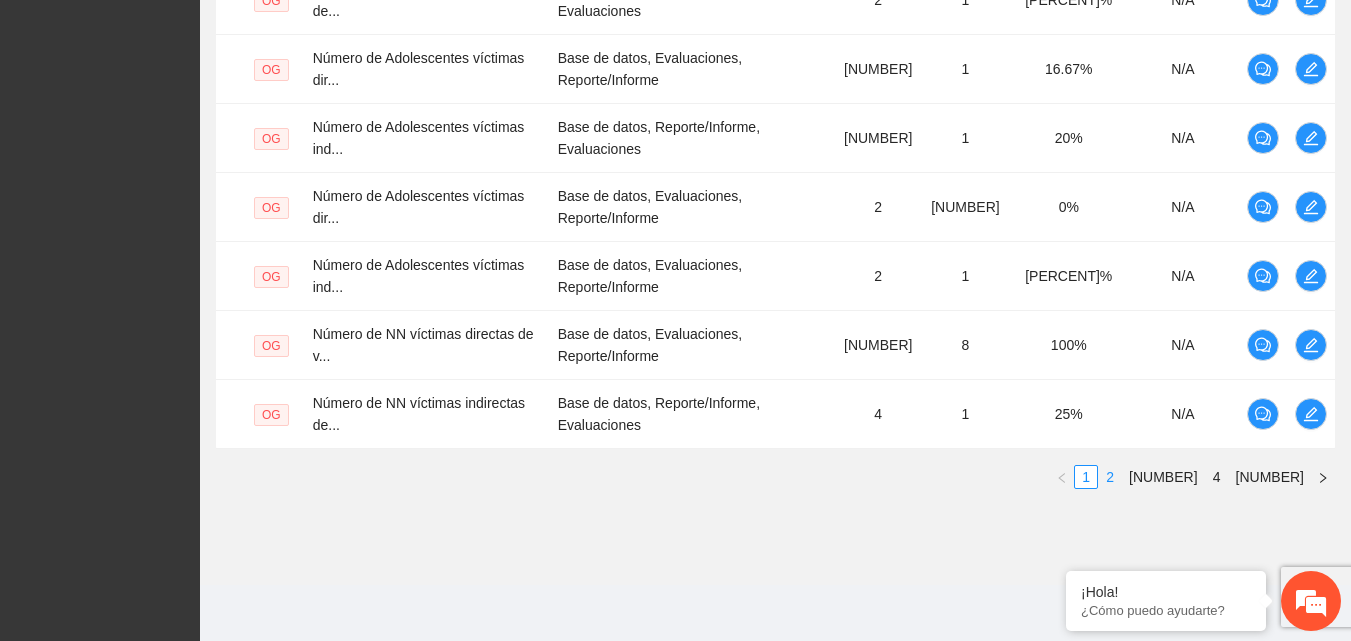 click on "2" at bounding box center (1110, 477) 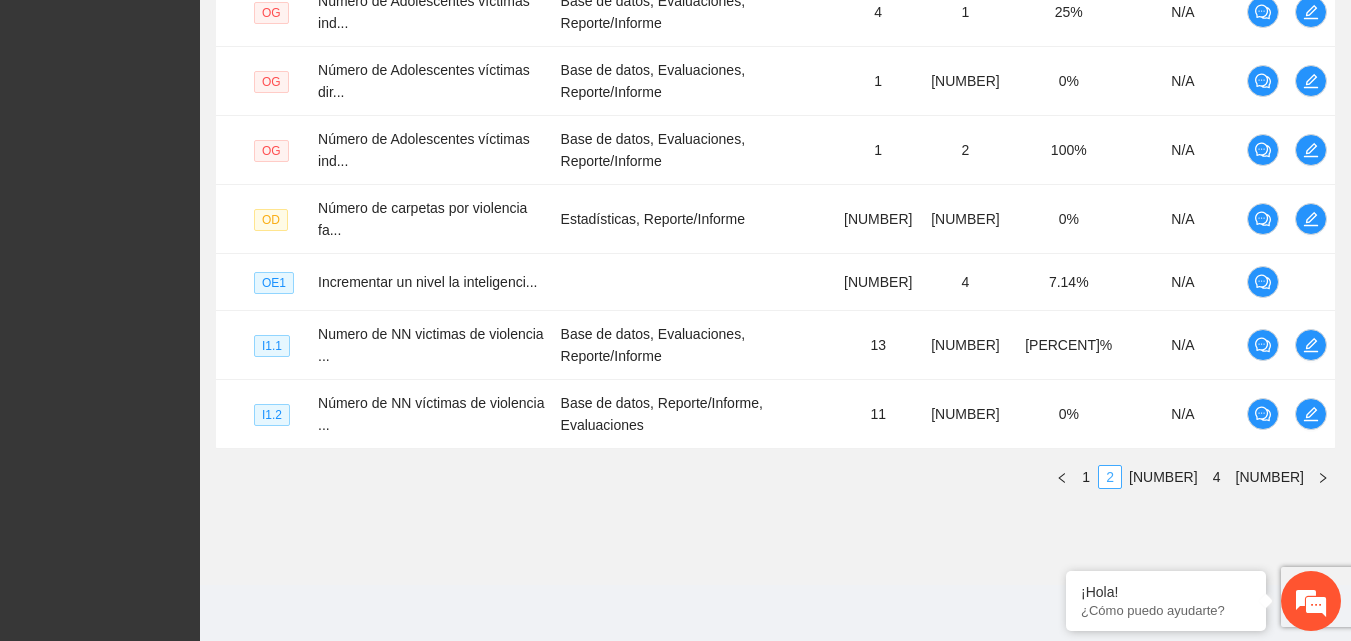 scroll, scrollTop: 764, scrollLeft: 0, axis: vertical 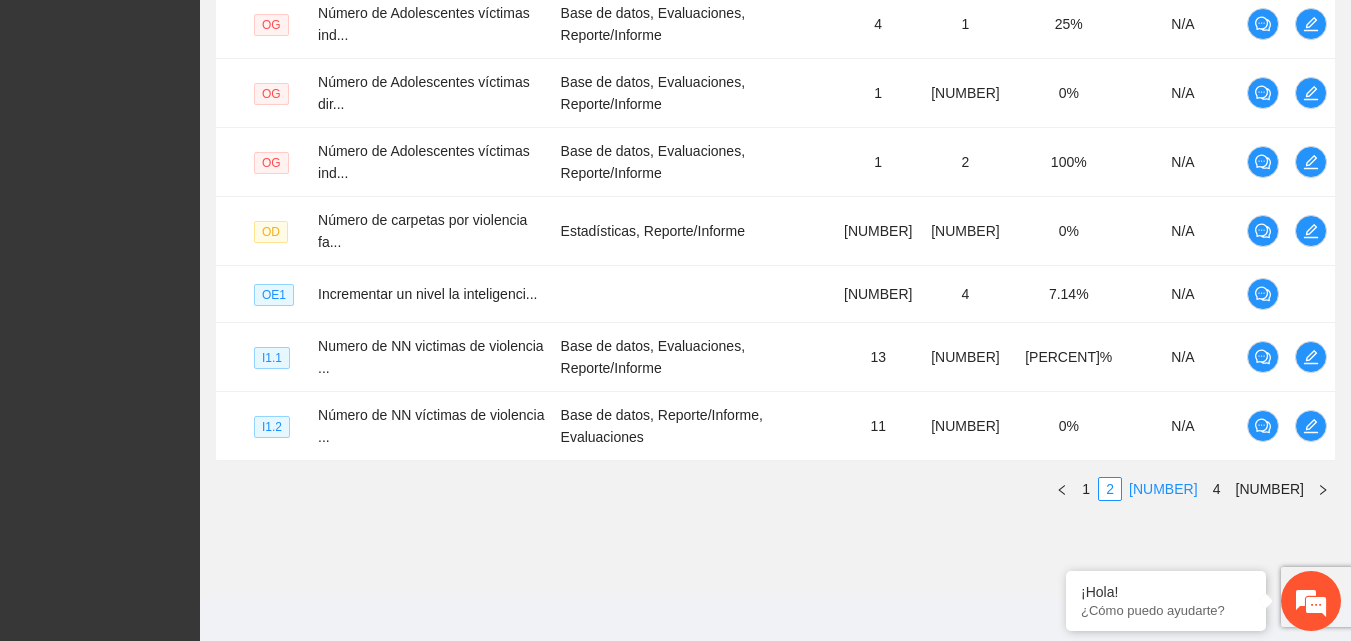 click on "[NUMBER]" at bounding box center (1163, 489) 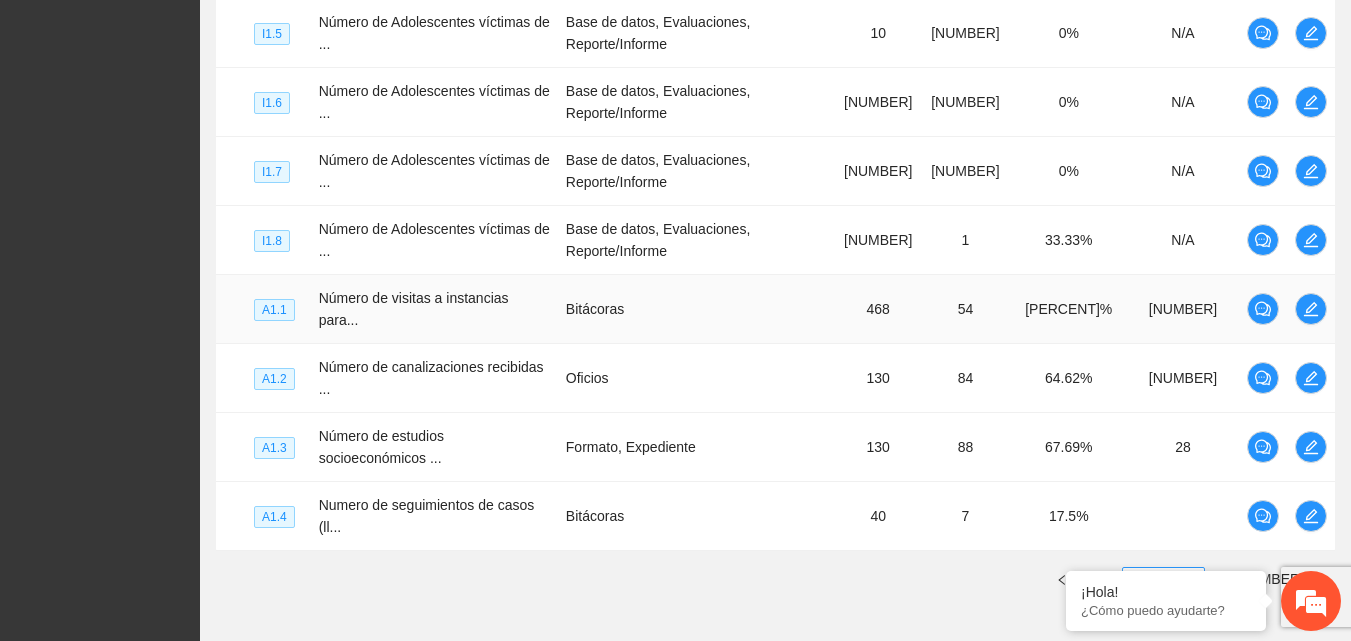 scroll, scrollTop: 752, scrollLeft: 0, axis: vertical 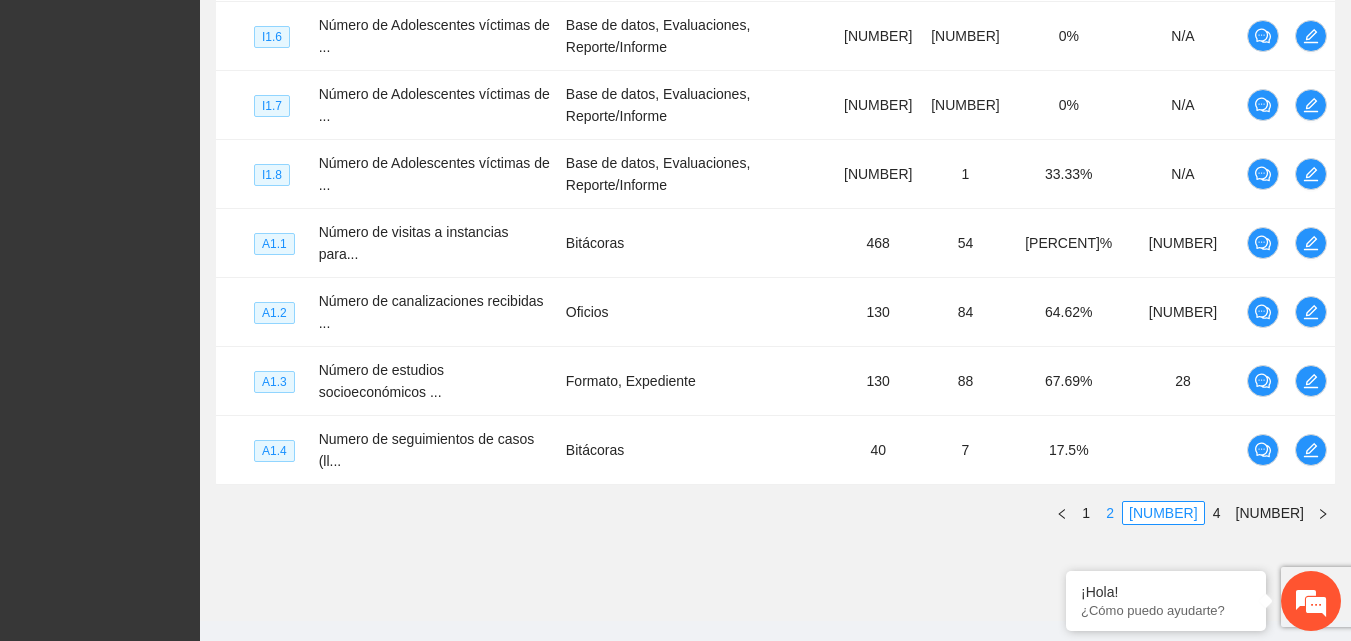 click on "2" at bounding box center (1110, 513) 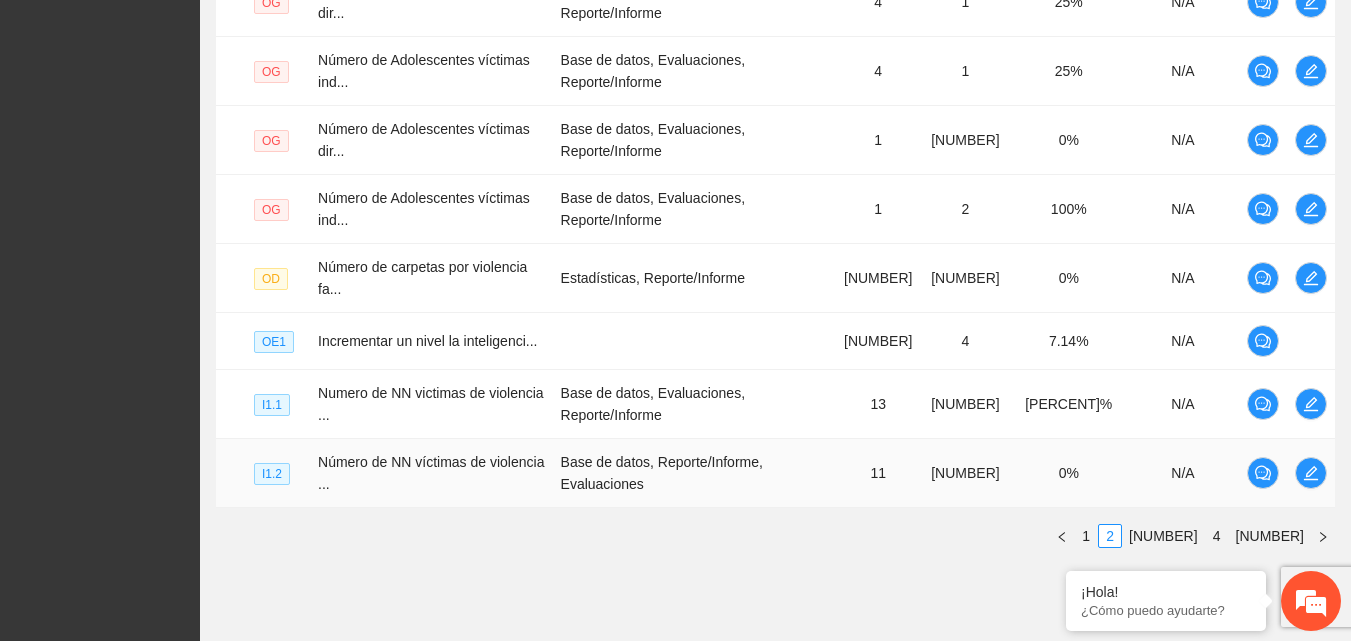 scroll, scrollTop: 764, scrollLeft: 0, axis: vertical 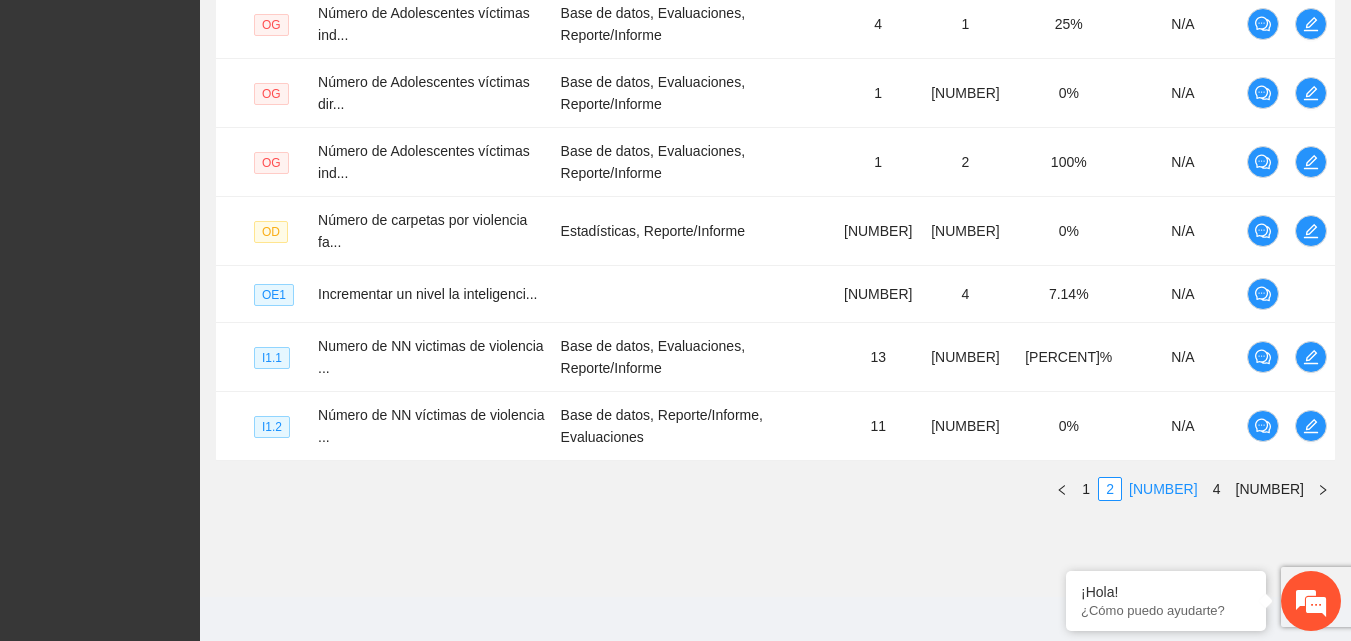 click on "[NUMBER]" at bounding box center [1163, 489] 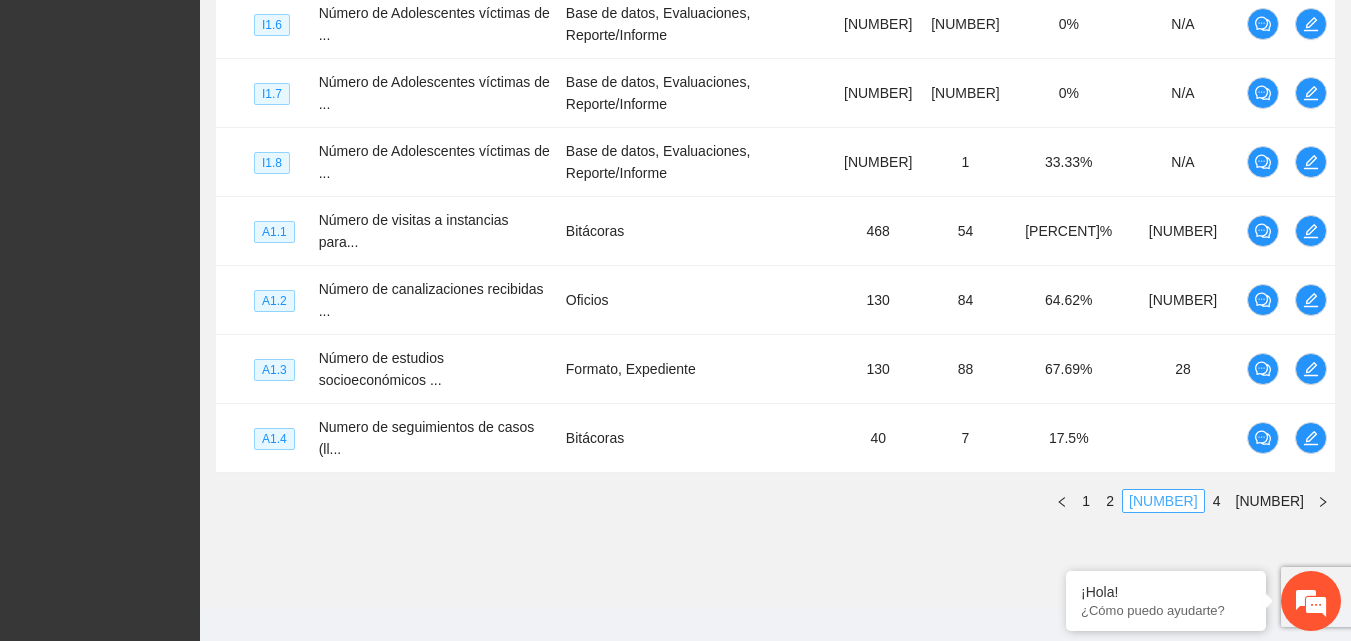 scroll, scrollTop: 752, scrollLeft: 0, axis: vertical 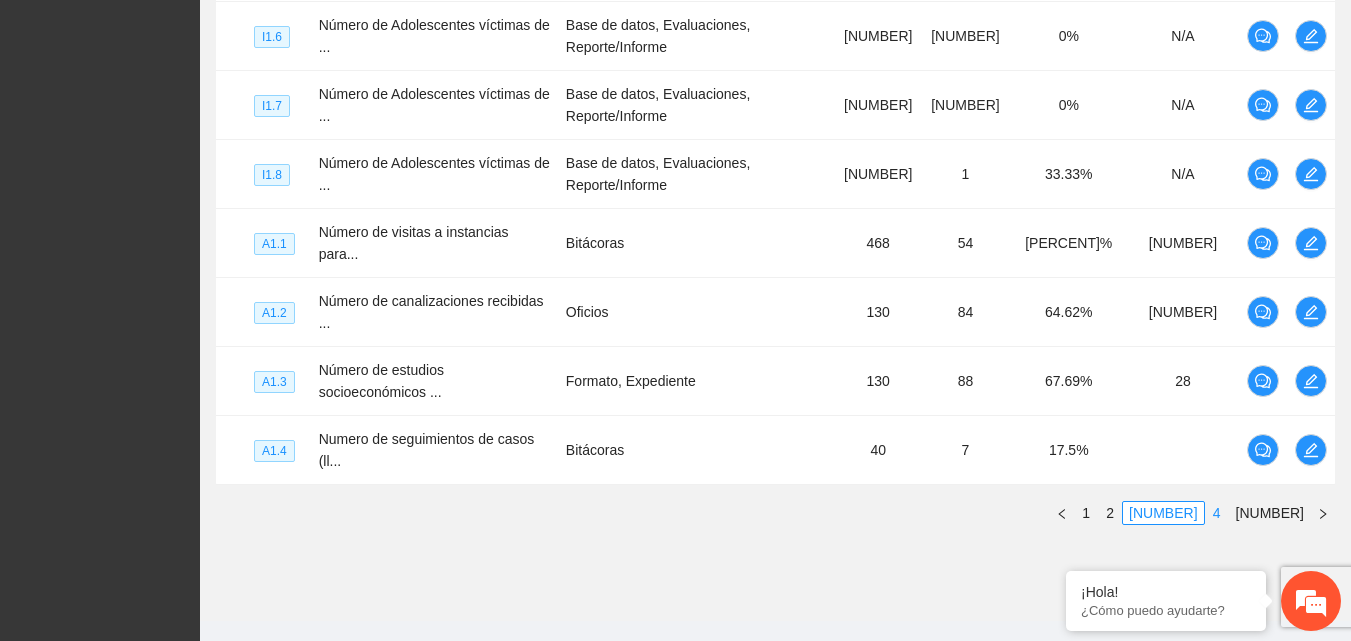 click on "4" at bounding box center [1217, 513] 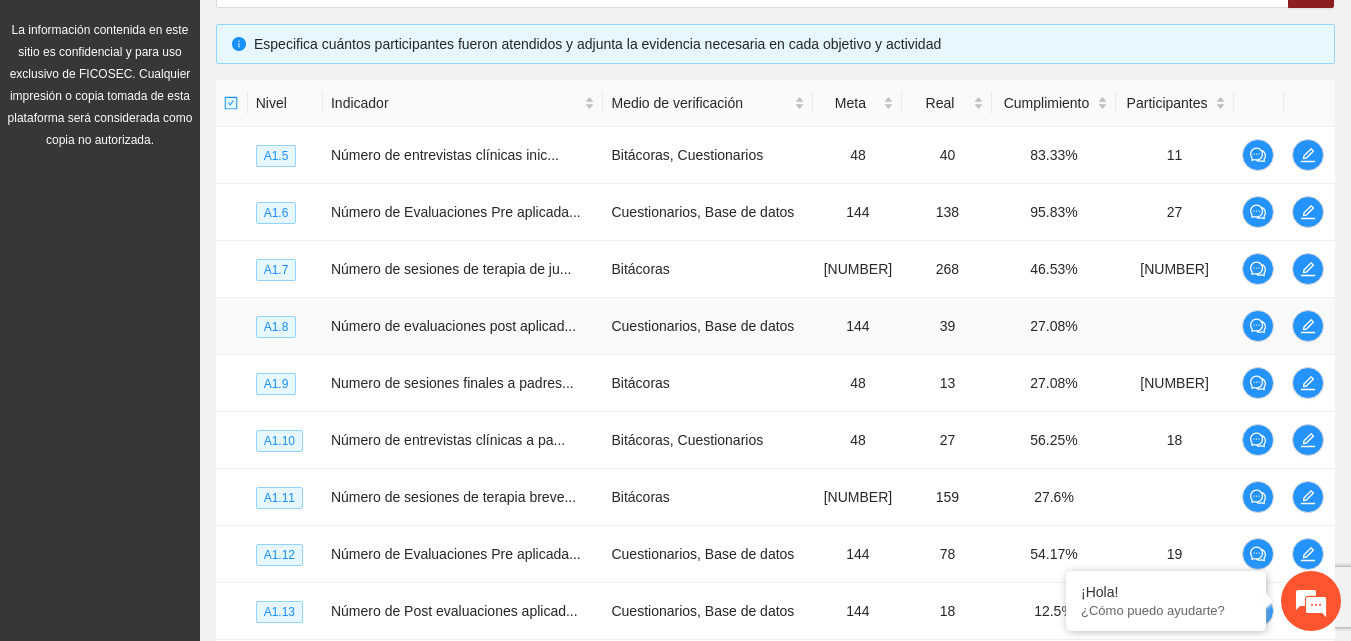 scroll, scrollTop: 368, scrollLeft: 0, axis: vertical 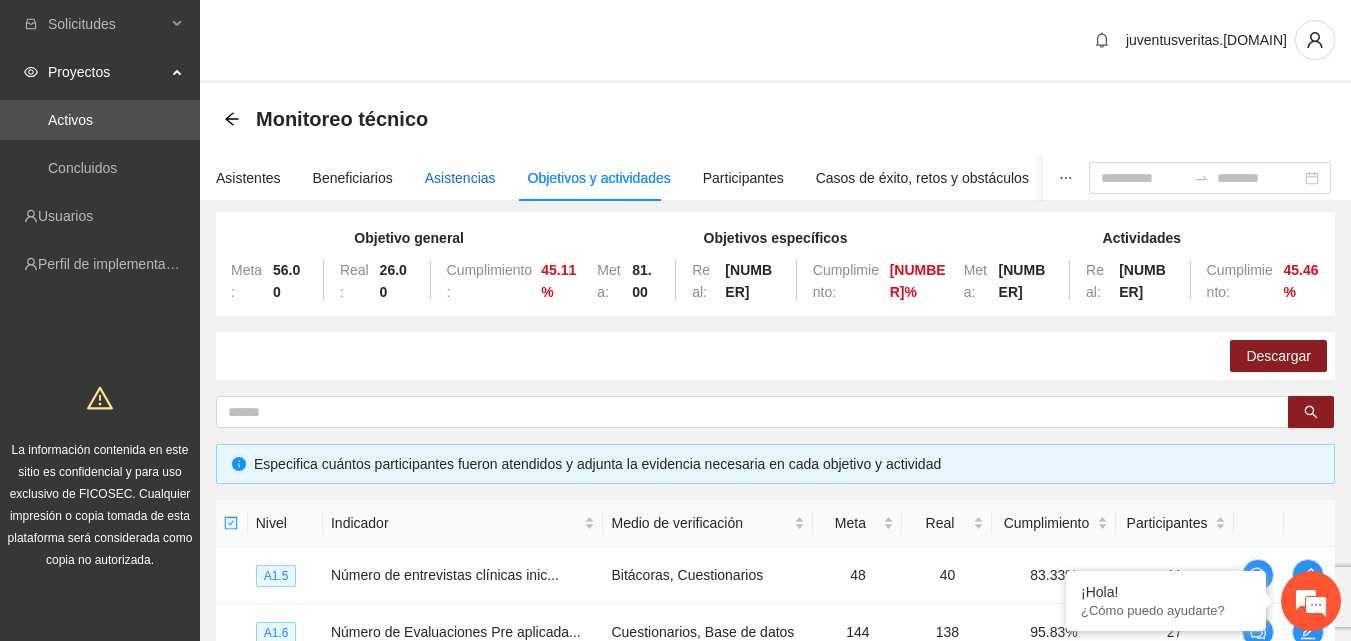 click on "Asistencias" at bounding box center [460, 178] 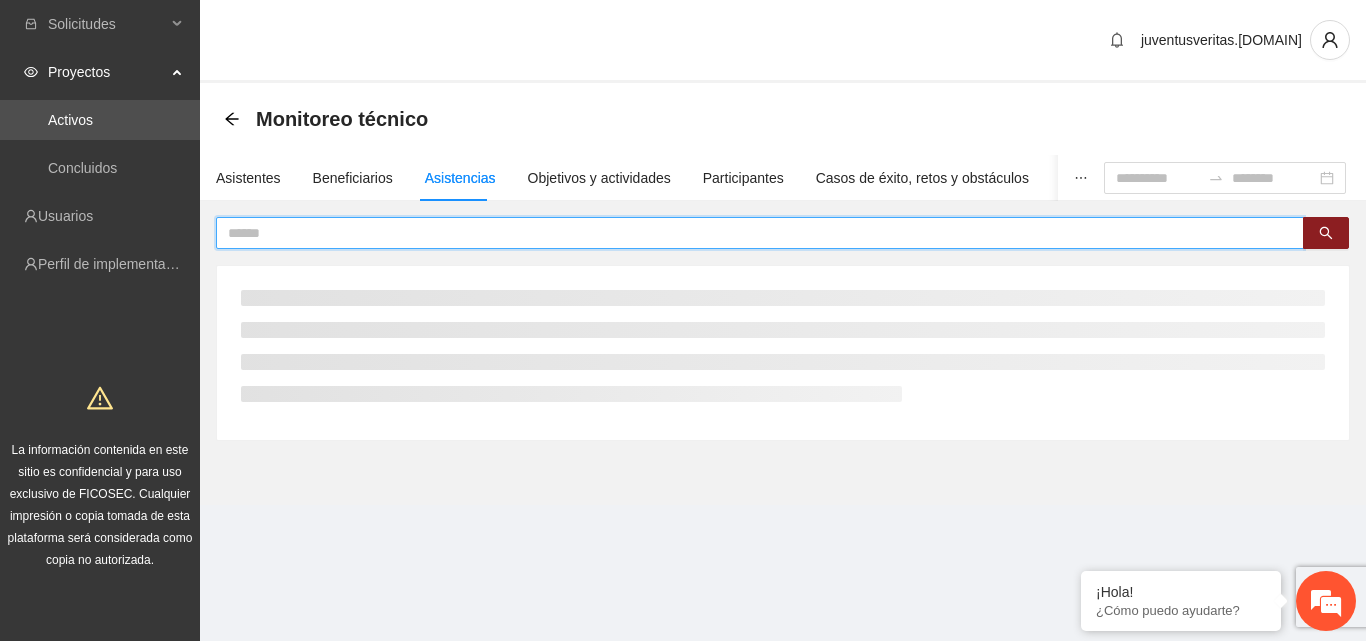 click at bounding box center [752, 233] 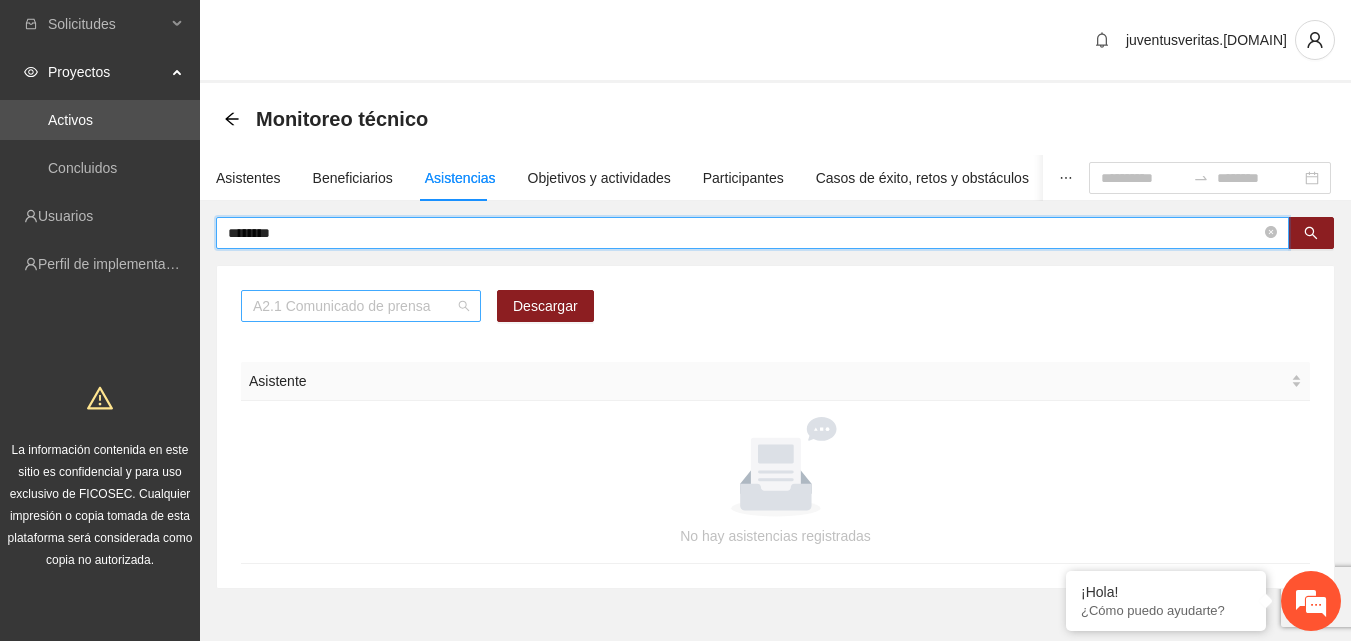 click on "A2.1 Comunicado de prensa" at bounding box center (361, 306) 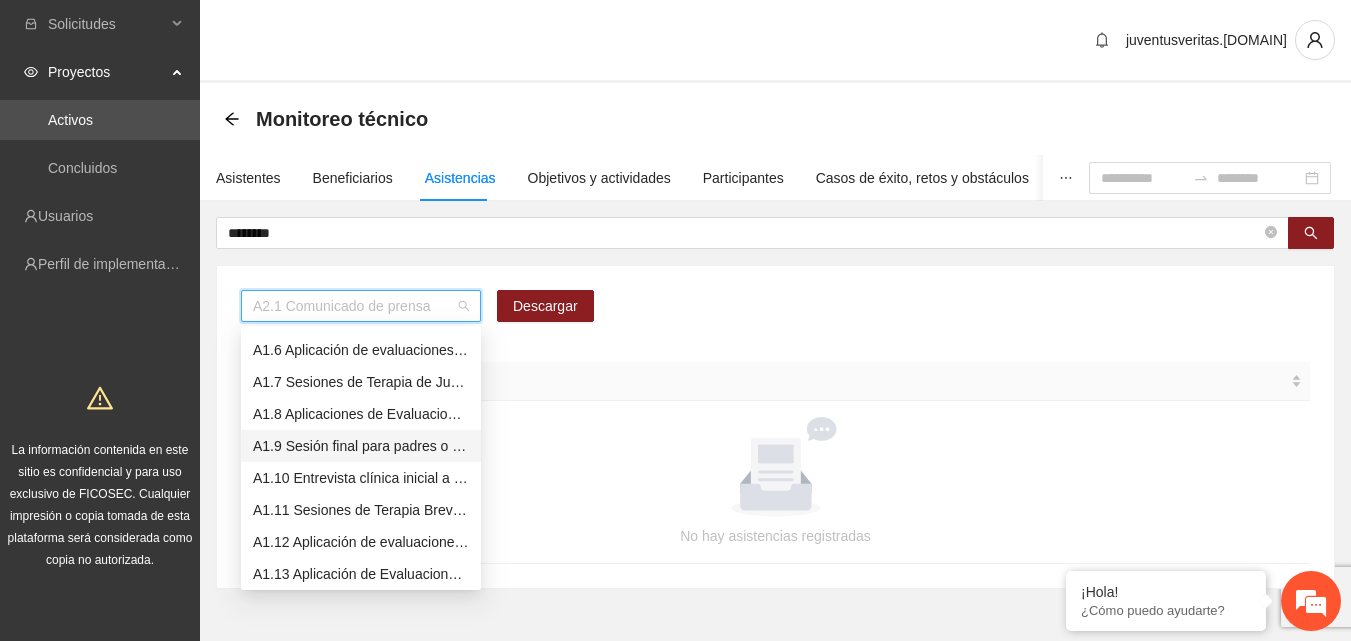 scroll, scrollTop: 56, scrollLeft: 0, axis: vertical 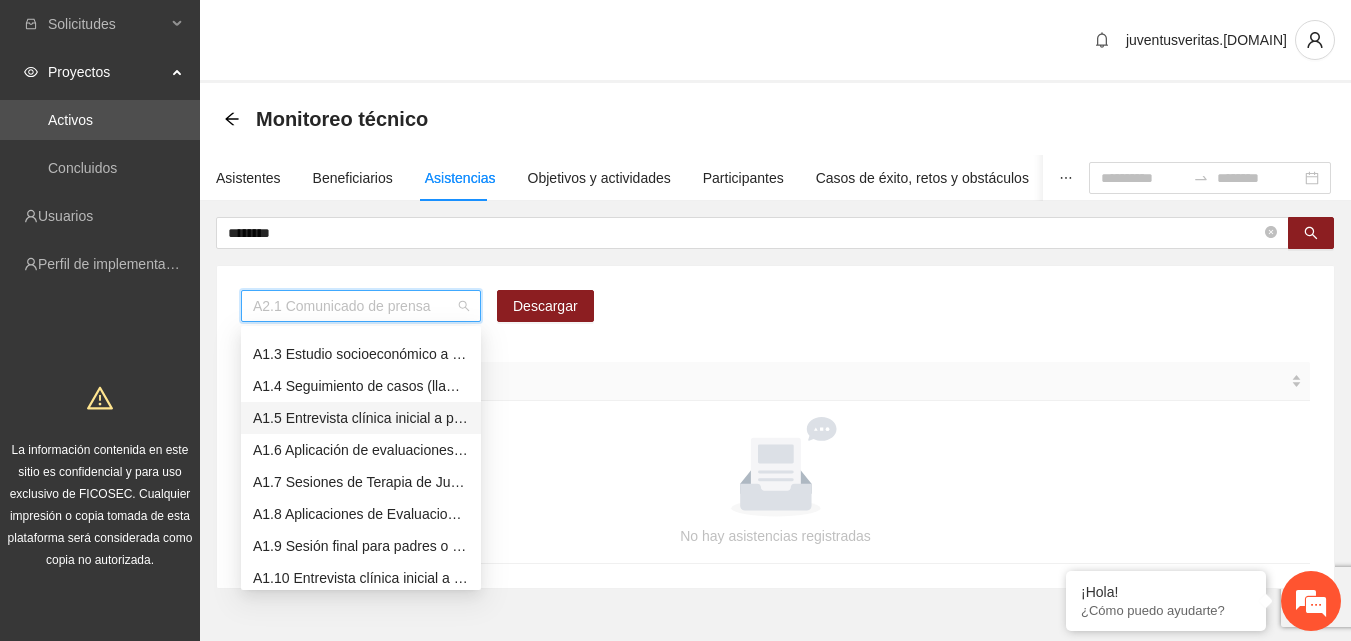 click on "A1.5 Entrevista clínica inicial a padres o tutores de NN" at bounding box center (361, 418) 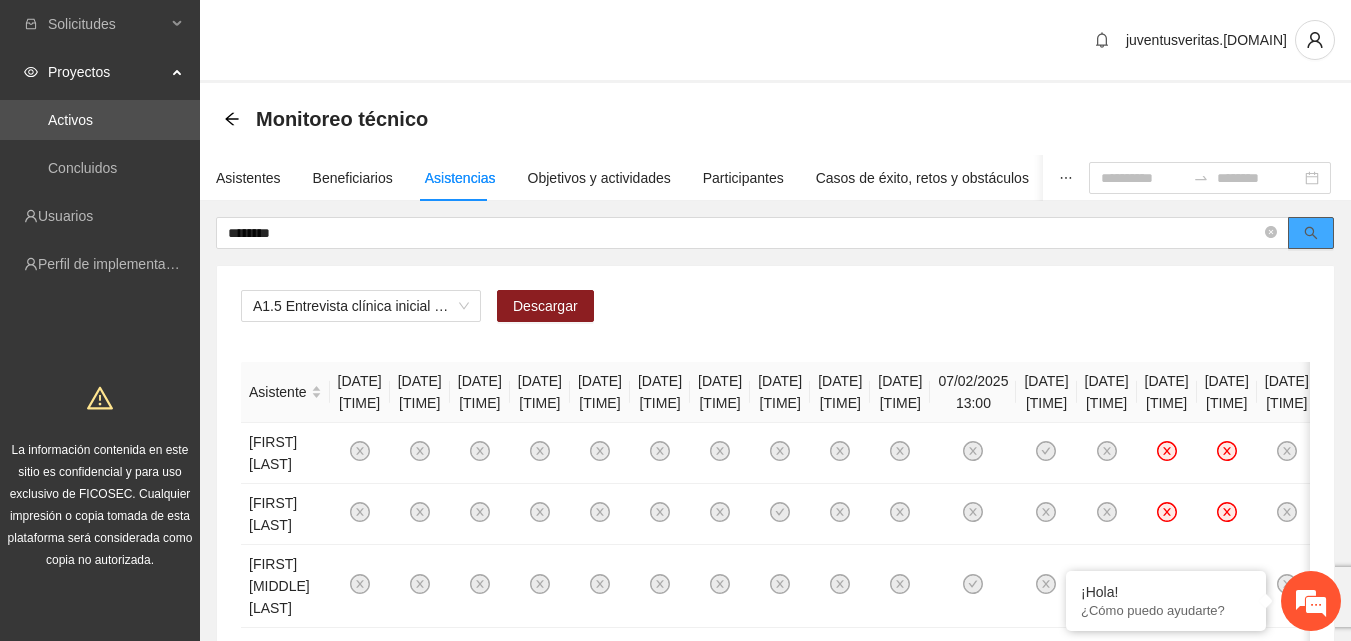 click at bounding box center (1311, 233) 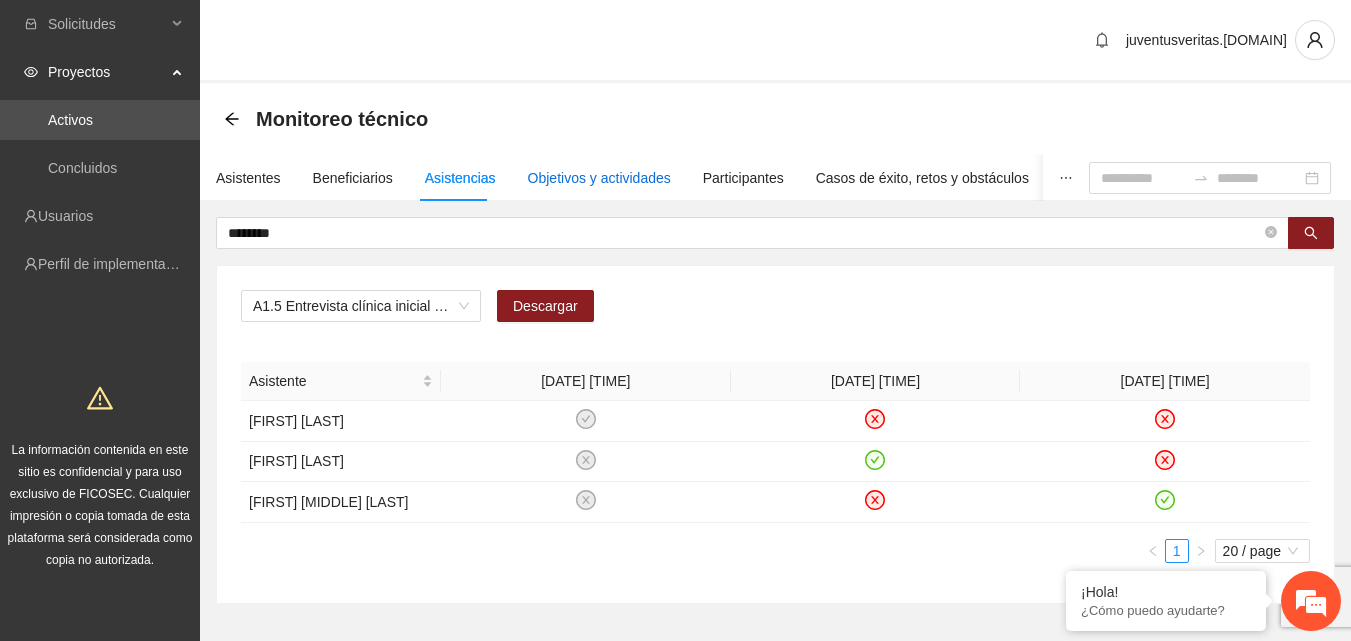 click on "Objetivos y actividades" at bounding box center (599, 178) 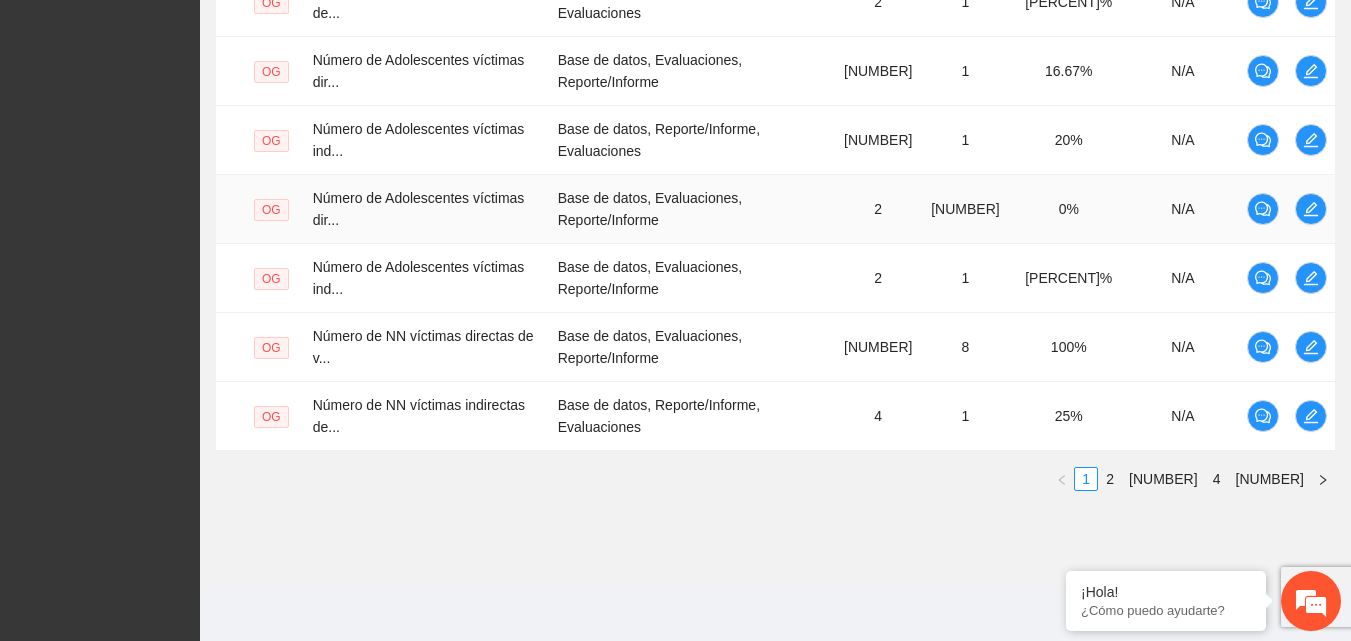 scroll, scrollTop: 788, scrollLeft: 0, axis: vertical 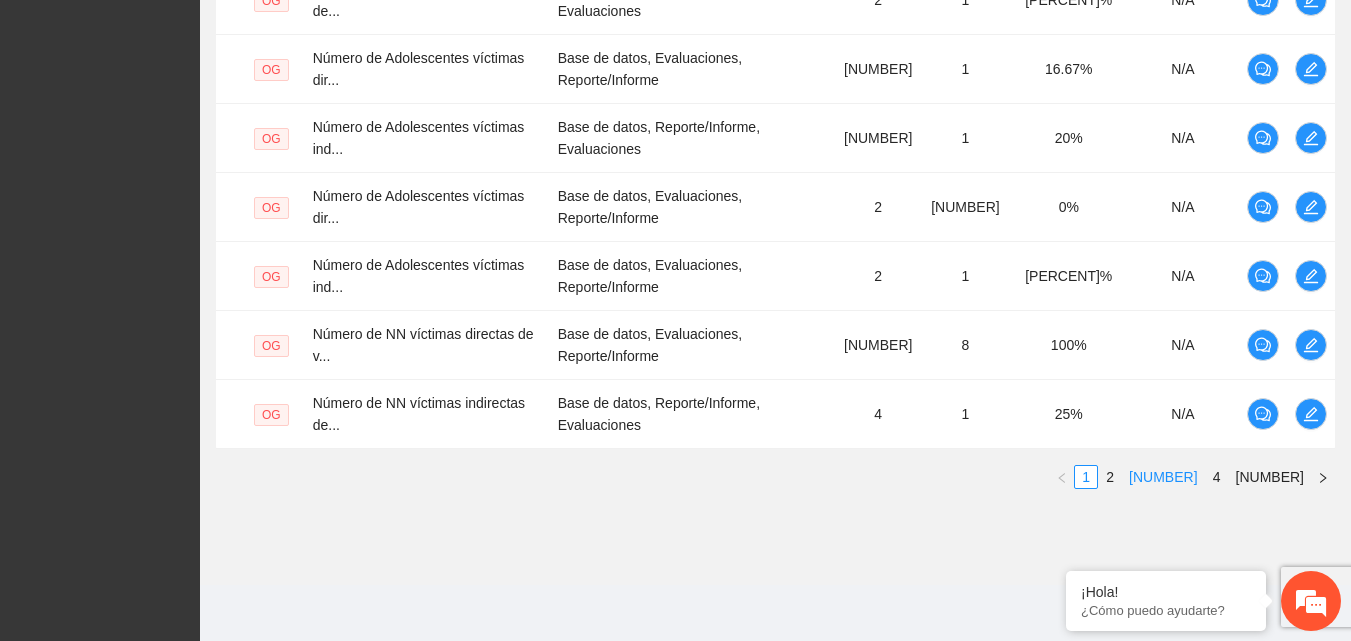 click on "[NUMBER]" at bounding box center [1163, 477] 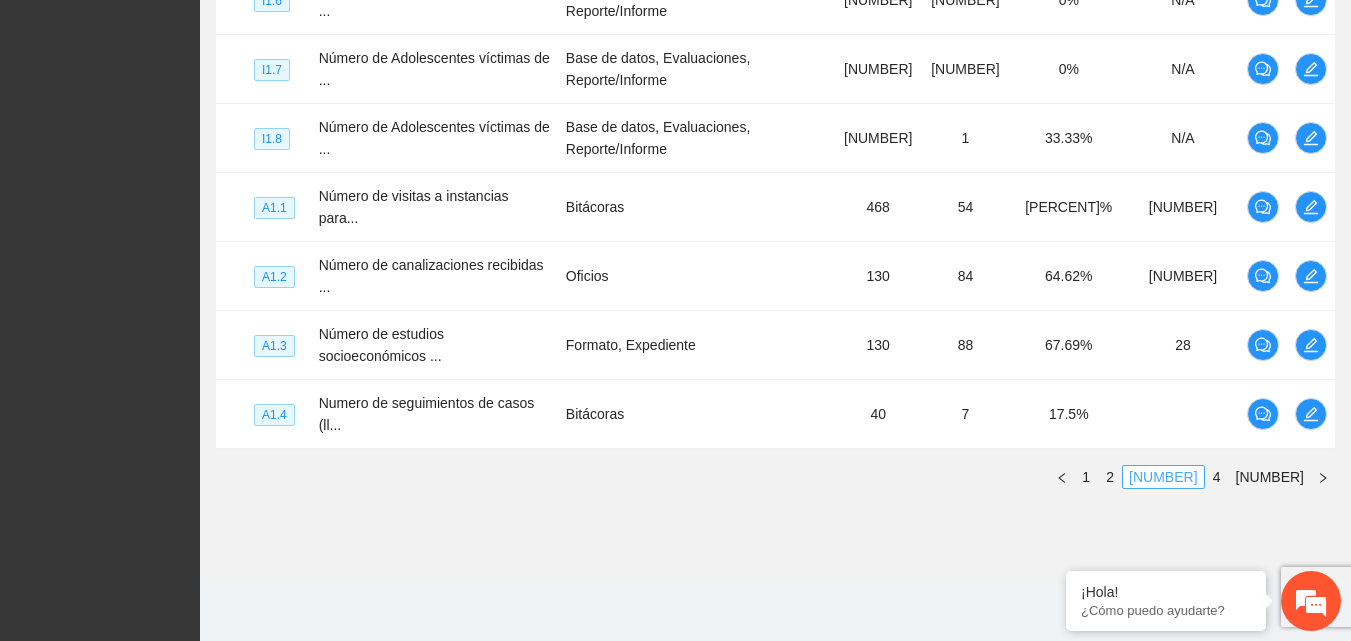 scroll, scrollTop: 752, scrollLeft: 0, axis: vertical 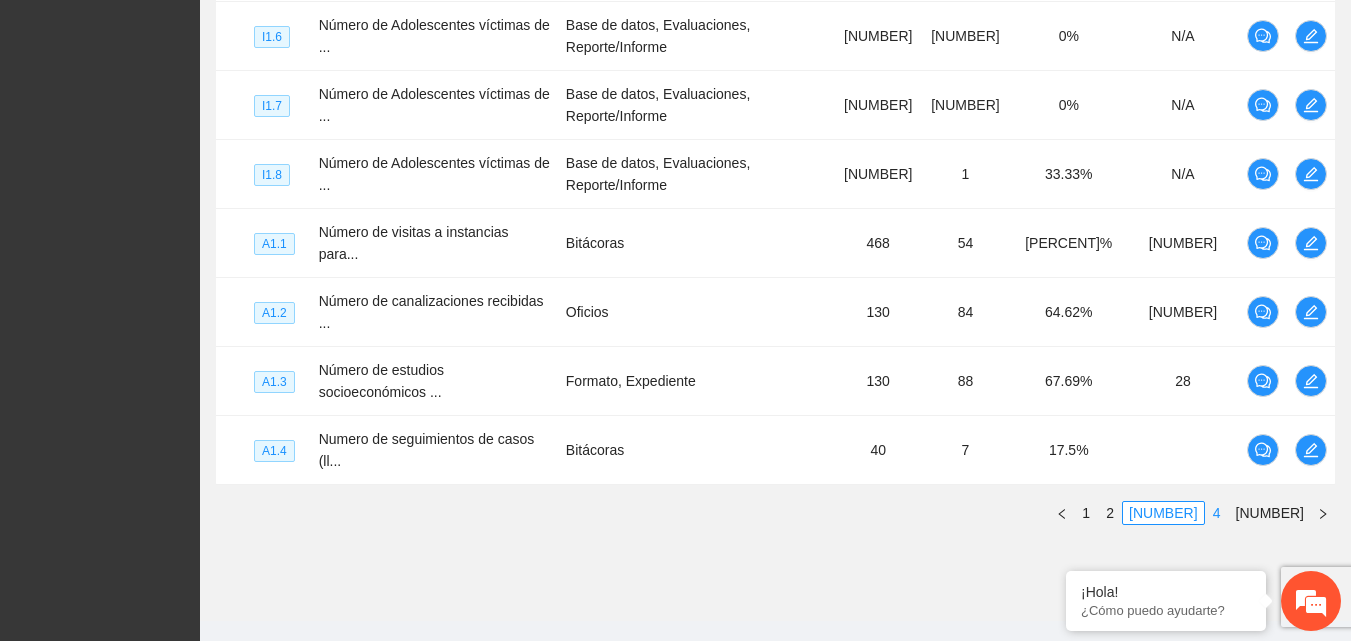 click on "4" at bounding box center (1217, 513) 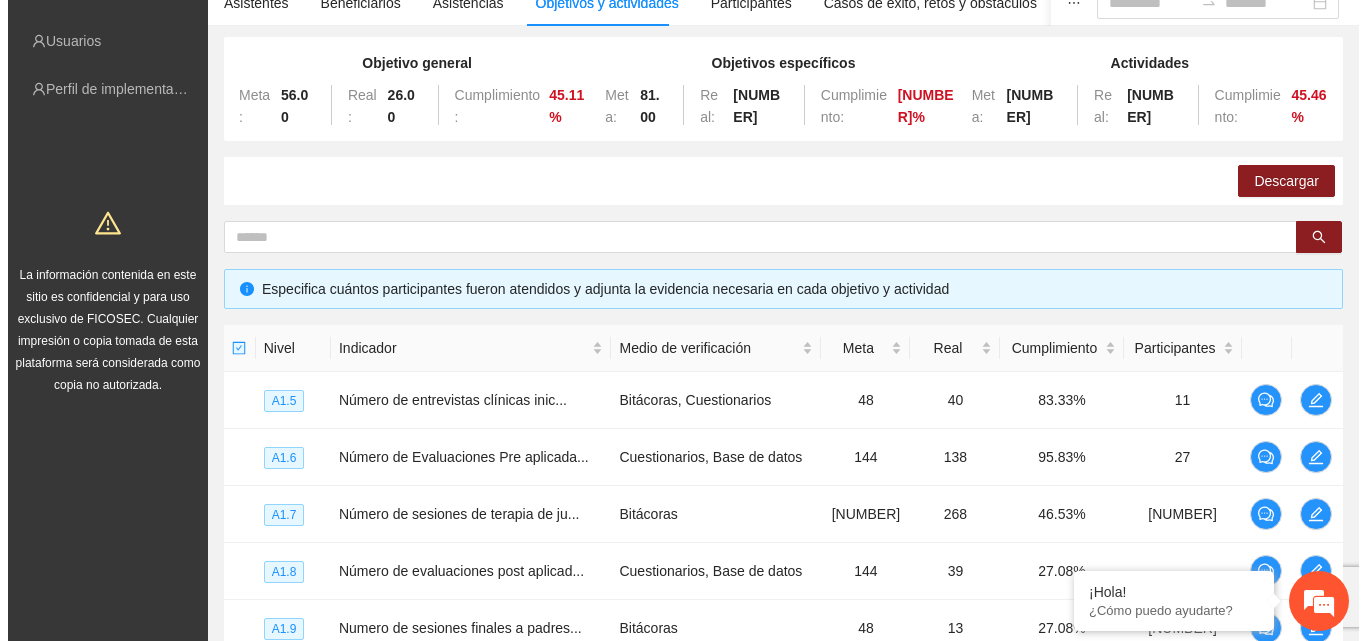 scroll, scrollTop: 168, scrollLeft: 0, axis: vertical 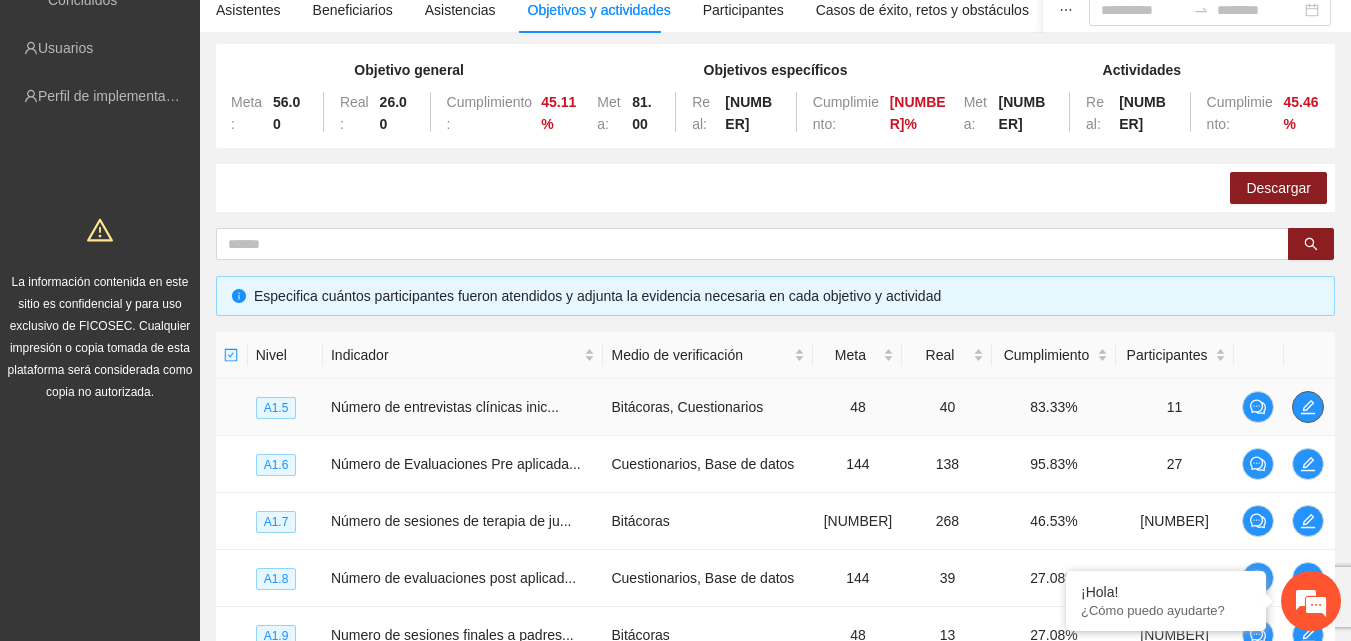 click 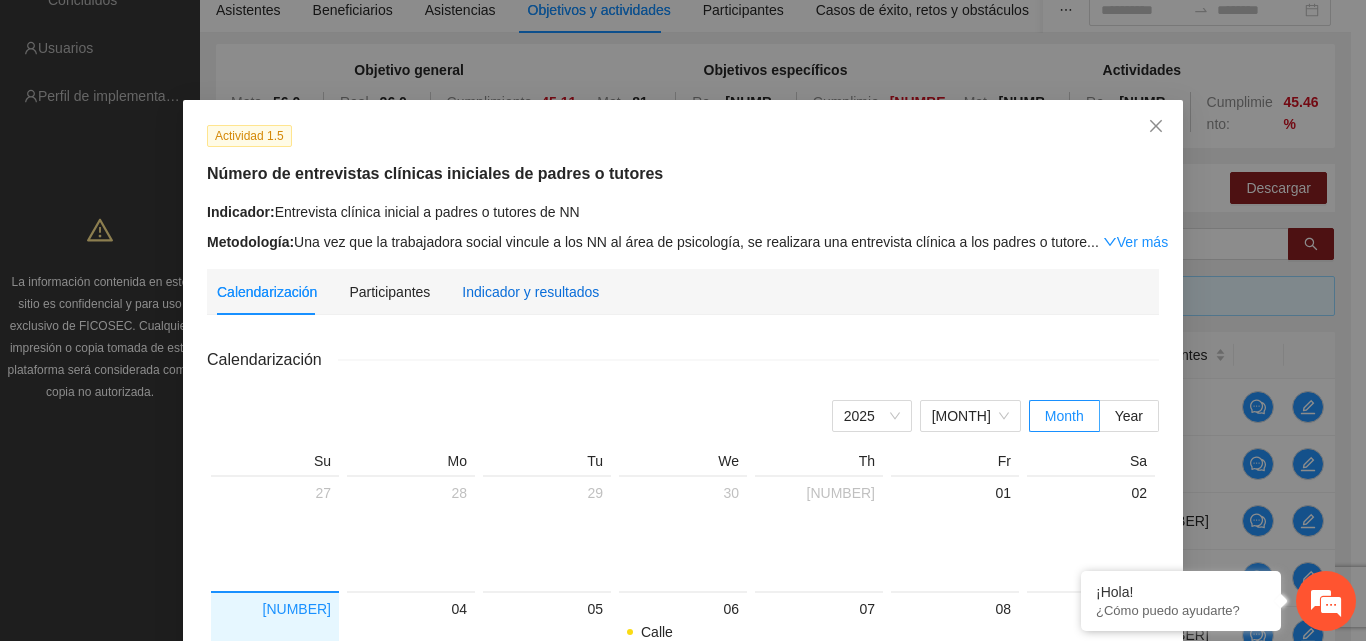 click on "Indicador y resultados" at bounding box center [530, 292] 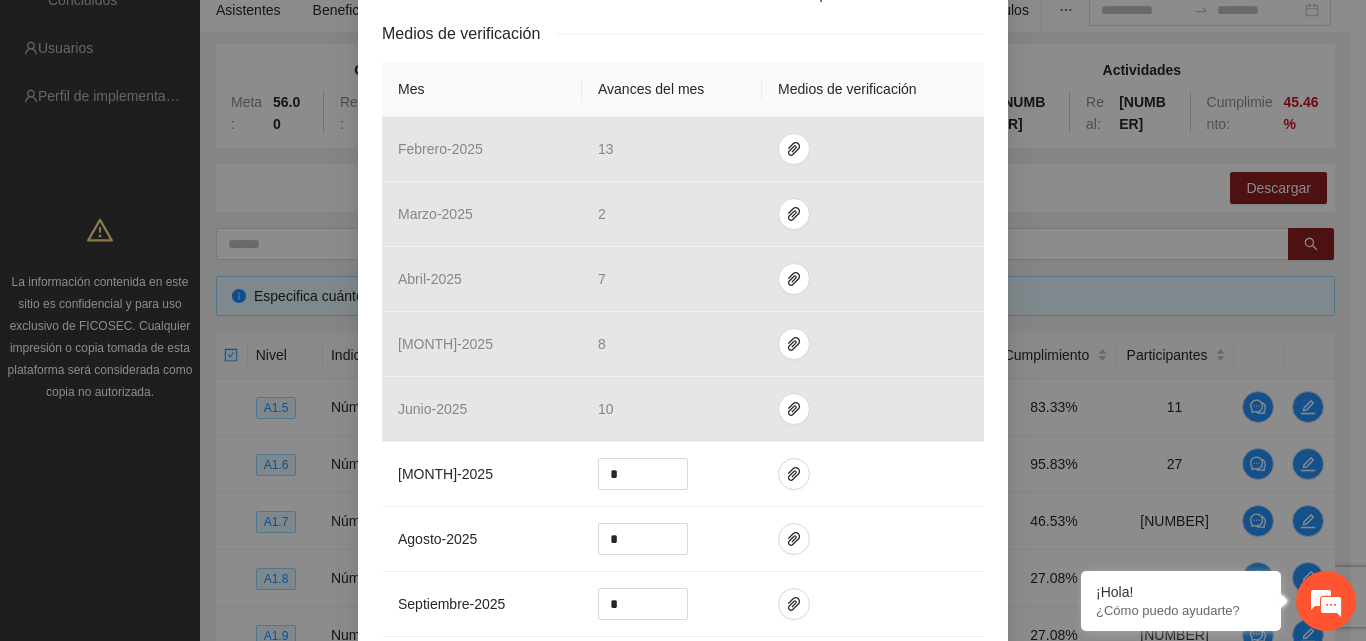scroll, scrollTop: 500, scrollLeft: 0, axis: vertical 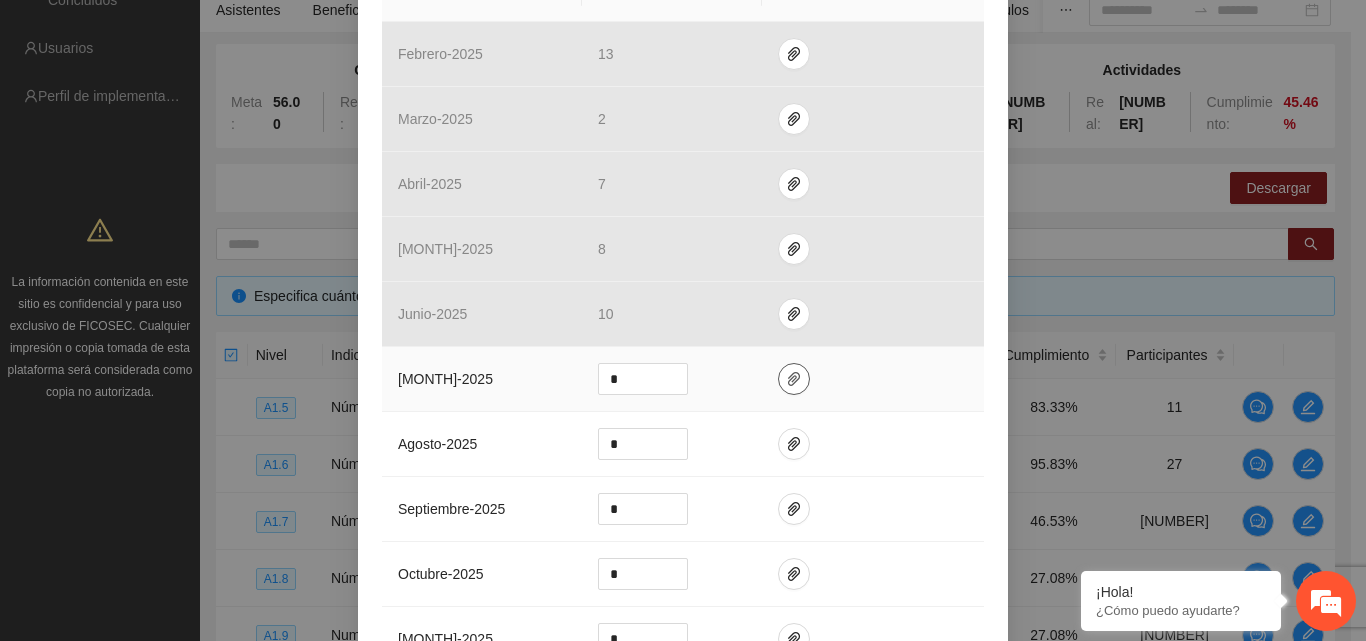 click 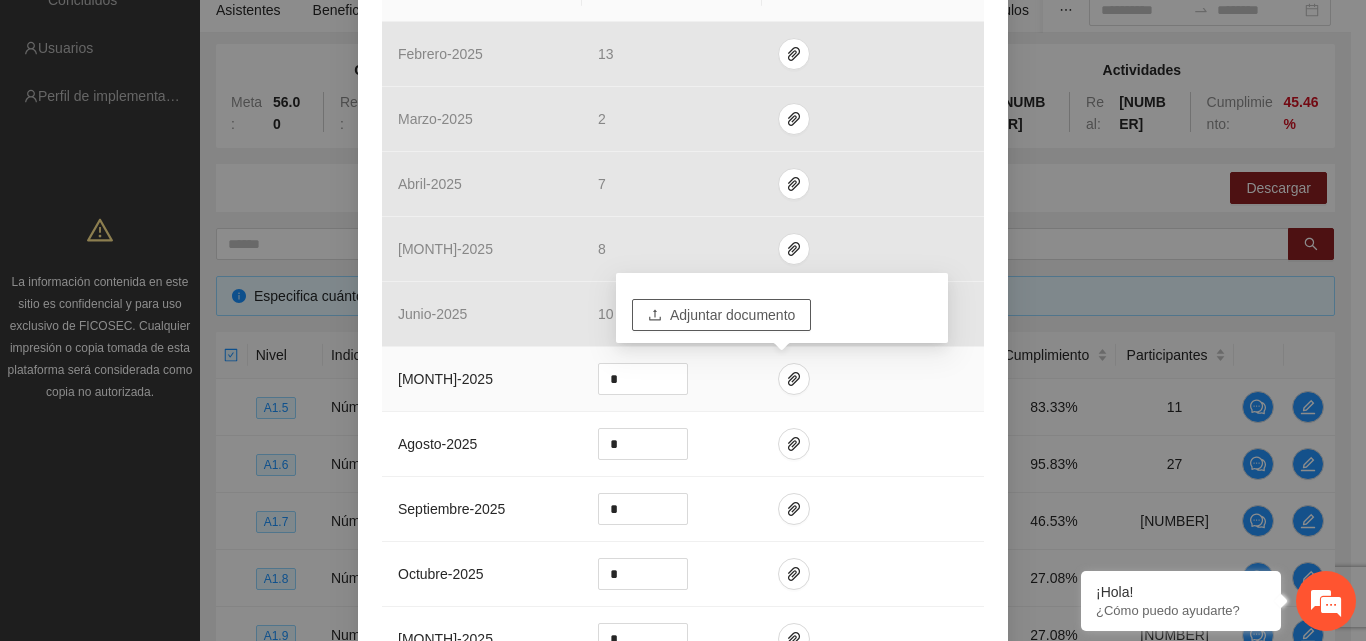 click on "Adjuntar documento" at bounding box center [732, 315] 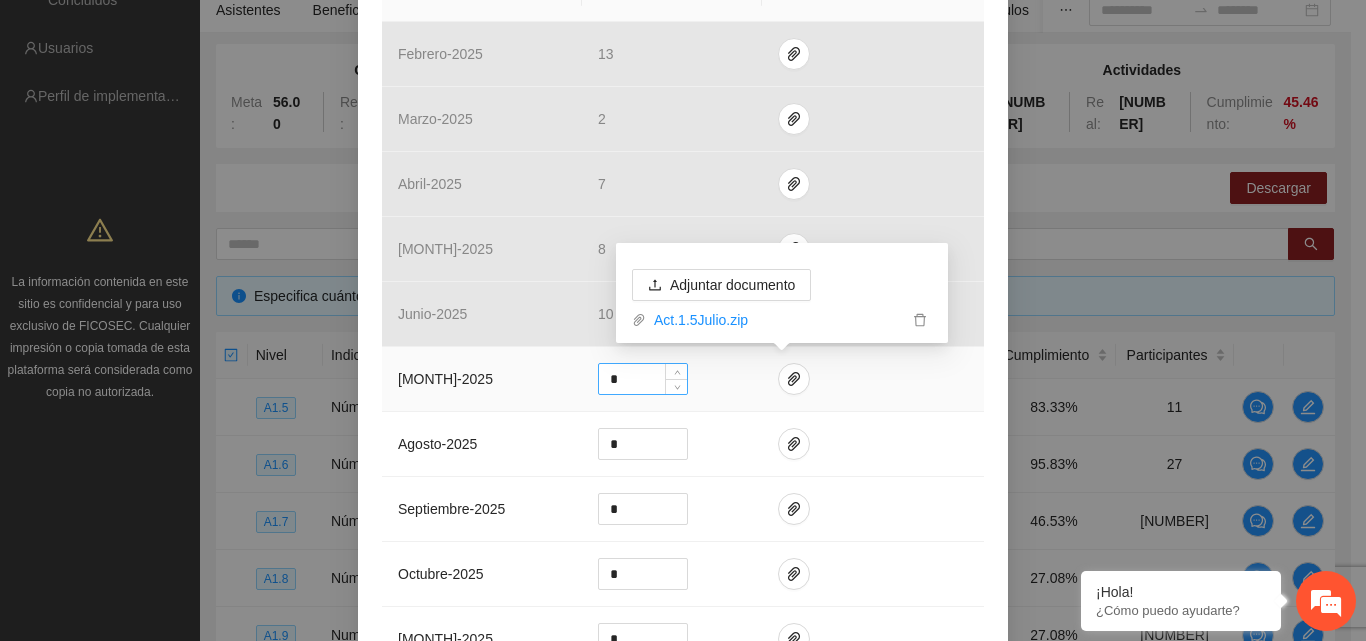 click on "*" at bounding box center (643, 379) 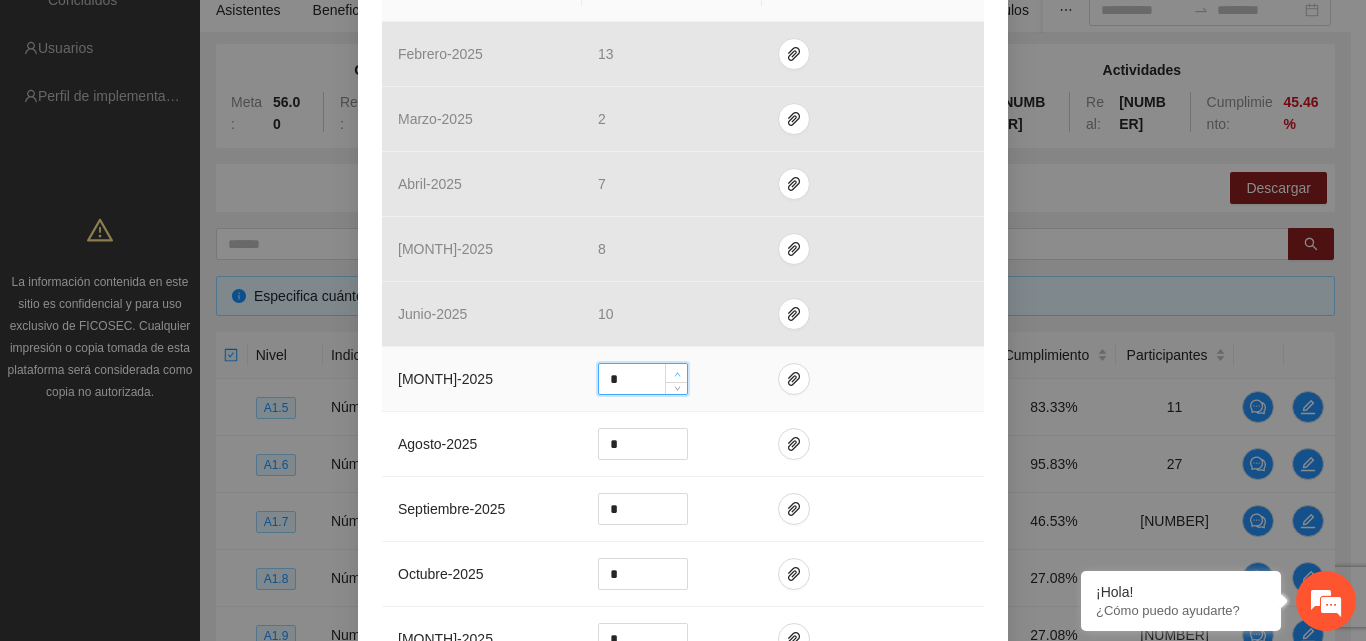 click 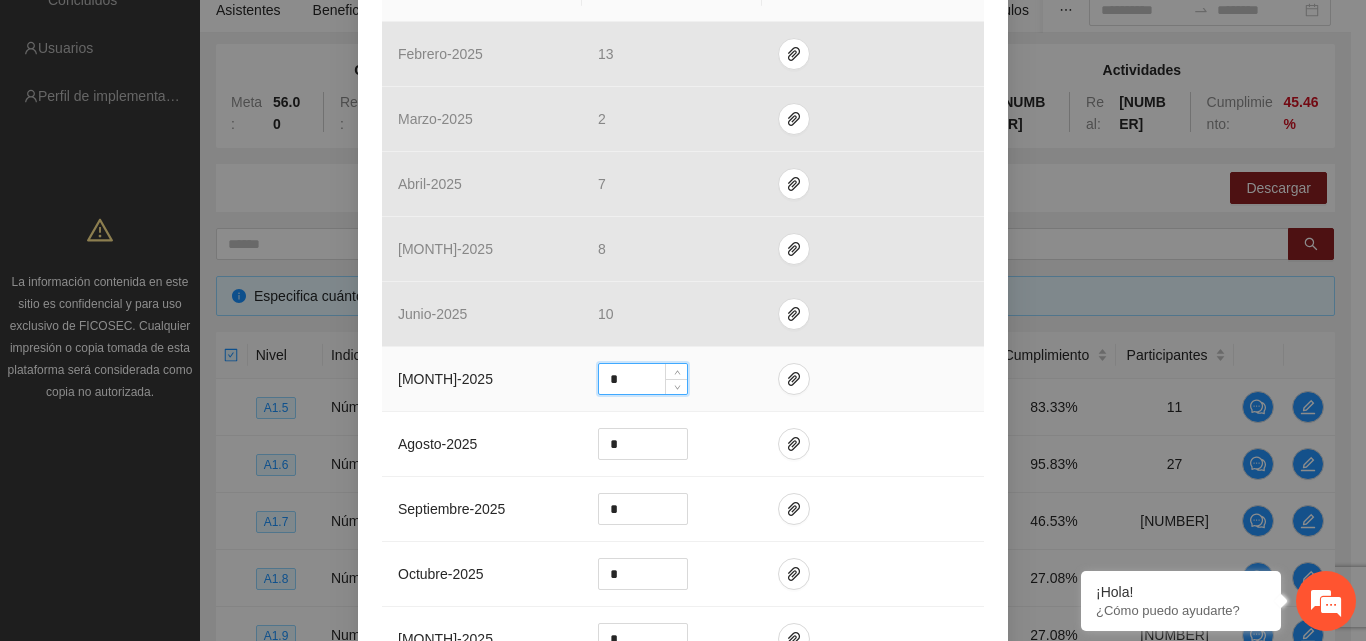 click at bounding box center (873, 379) 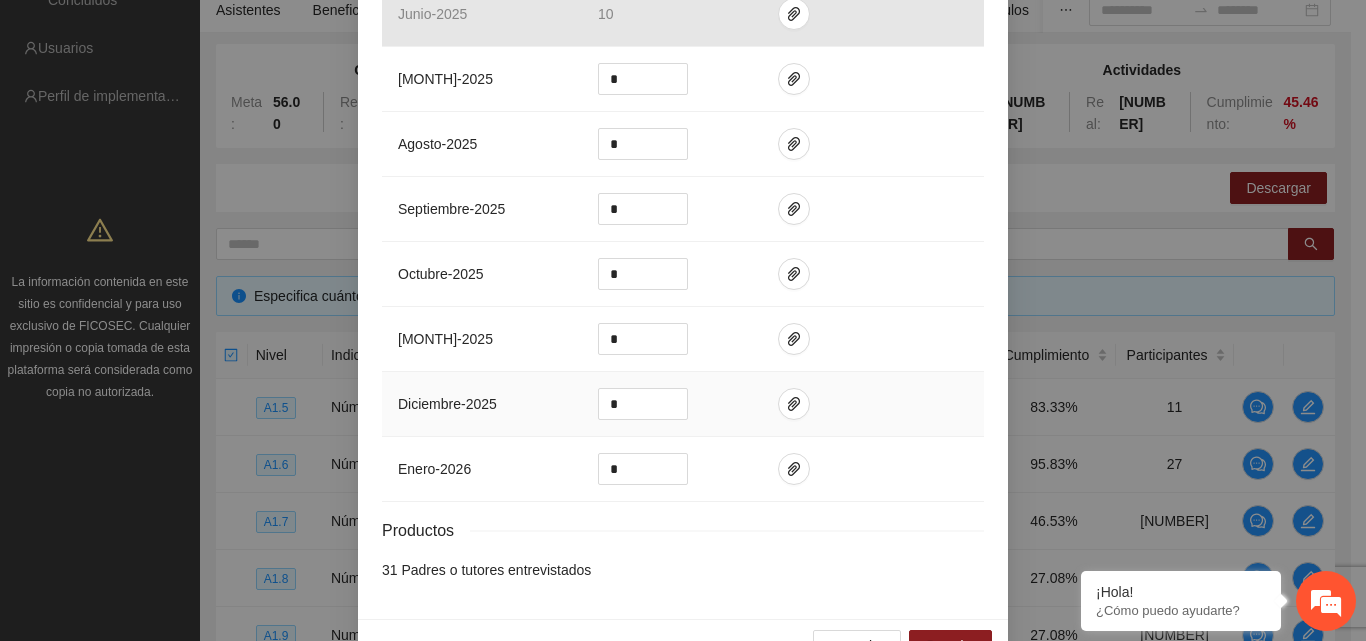 scroll, scrollTop: 854, scrollLeft: 0, axis: vertical 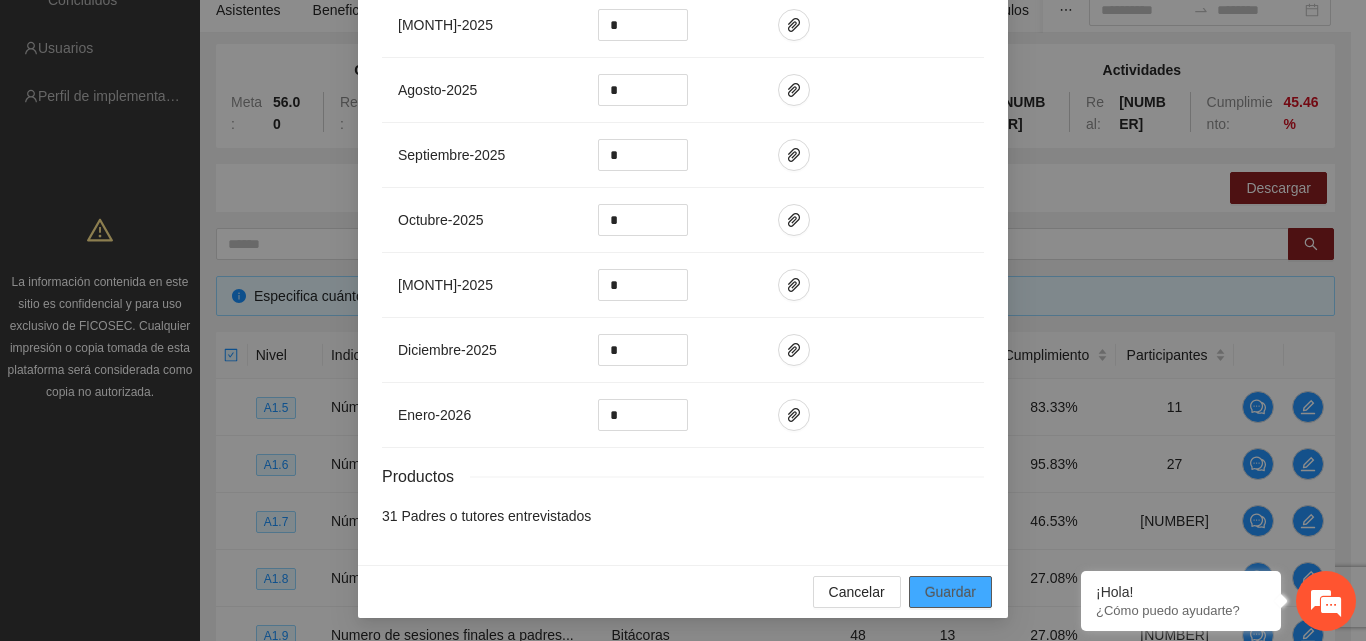 click on "Guardar" at bounding box center [950, 592] 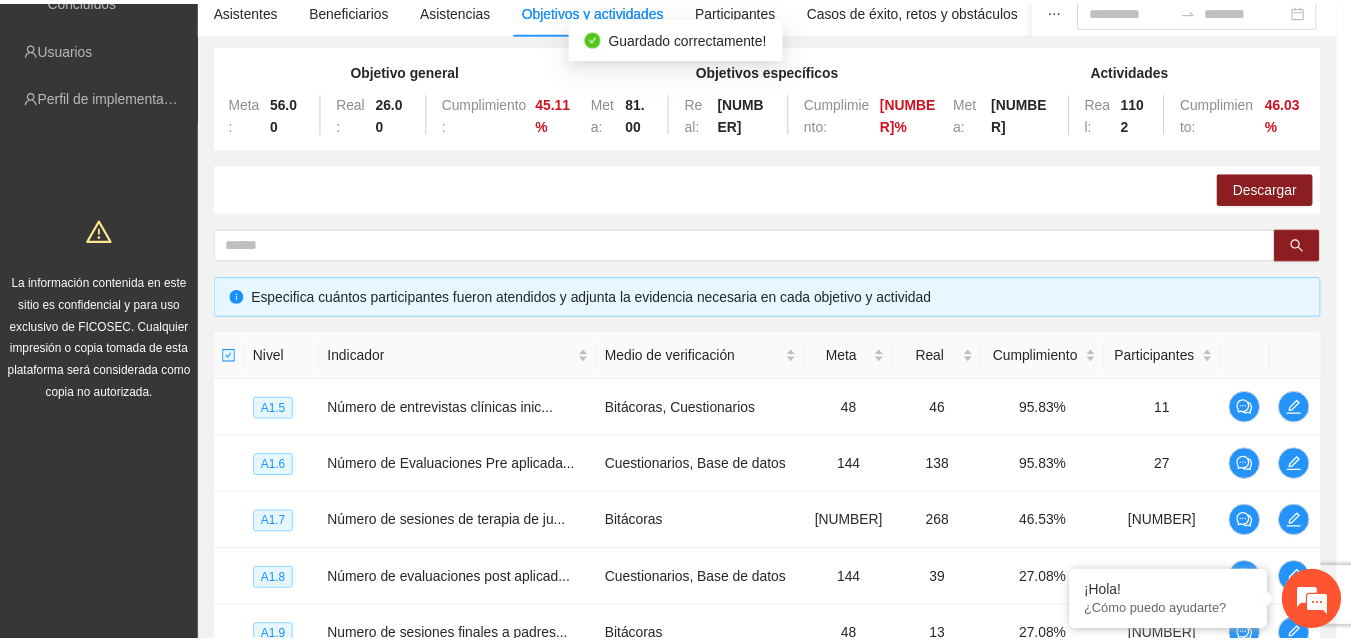 scroll, scrollTop: 754, scrollLeft: 0, axis: vertical 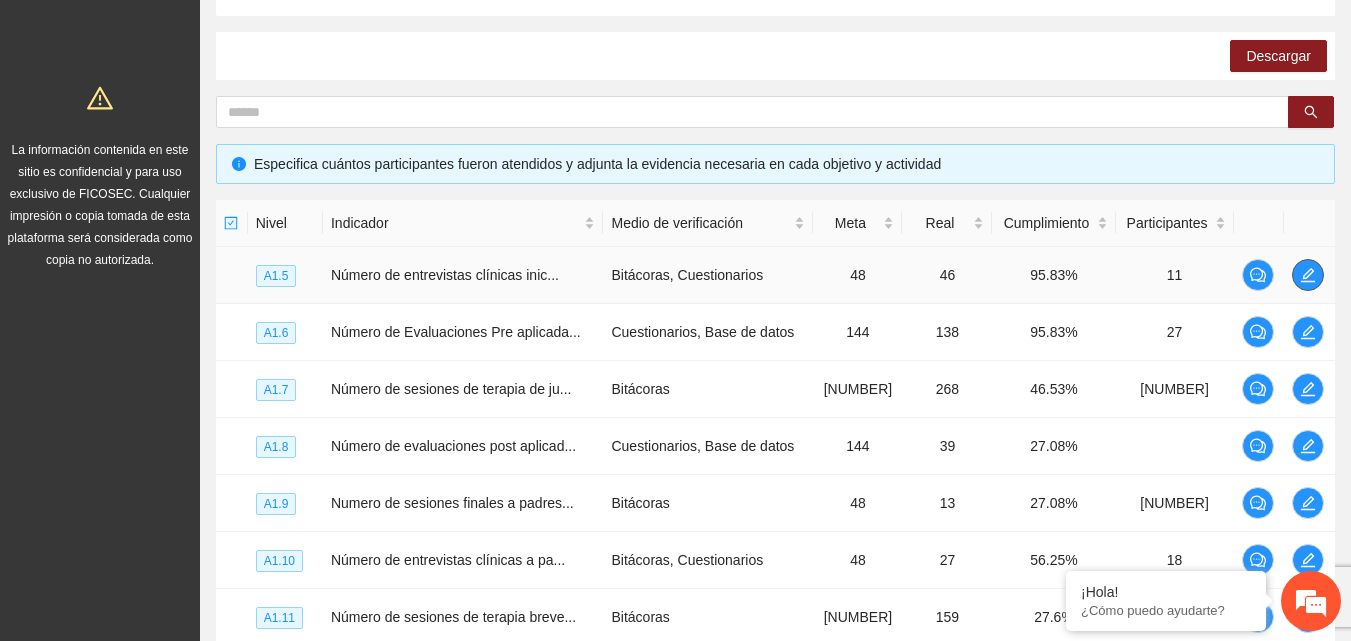 click at bounding box center [1308, 275] 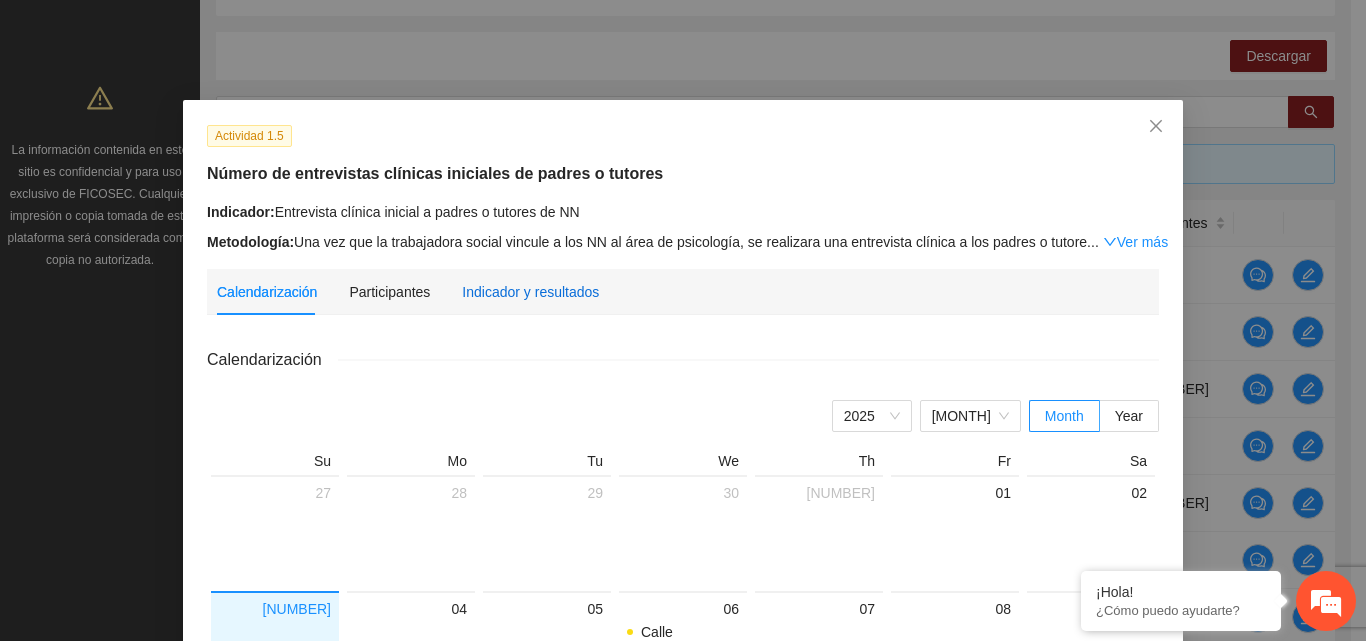 click on "Indicador y resultados" at bounding box center (530, 292) 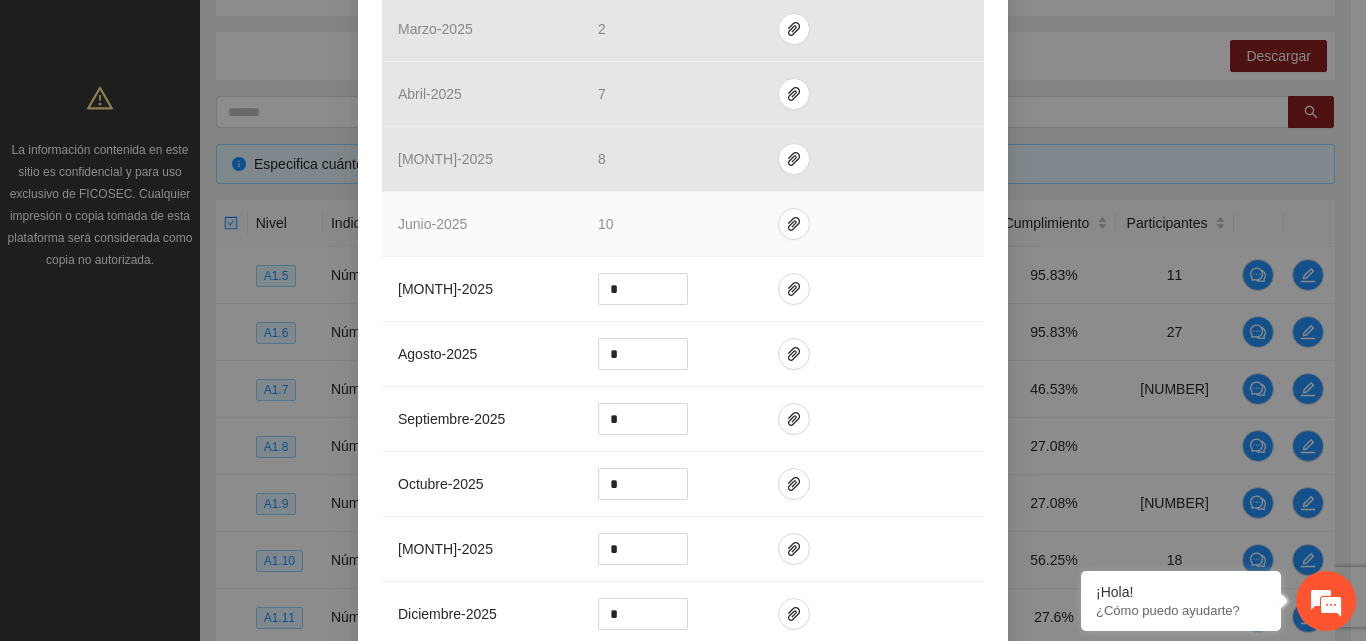 scroll, scrollTop: 600, scrollLeft: 0, axis: vertical 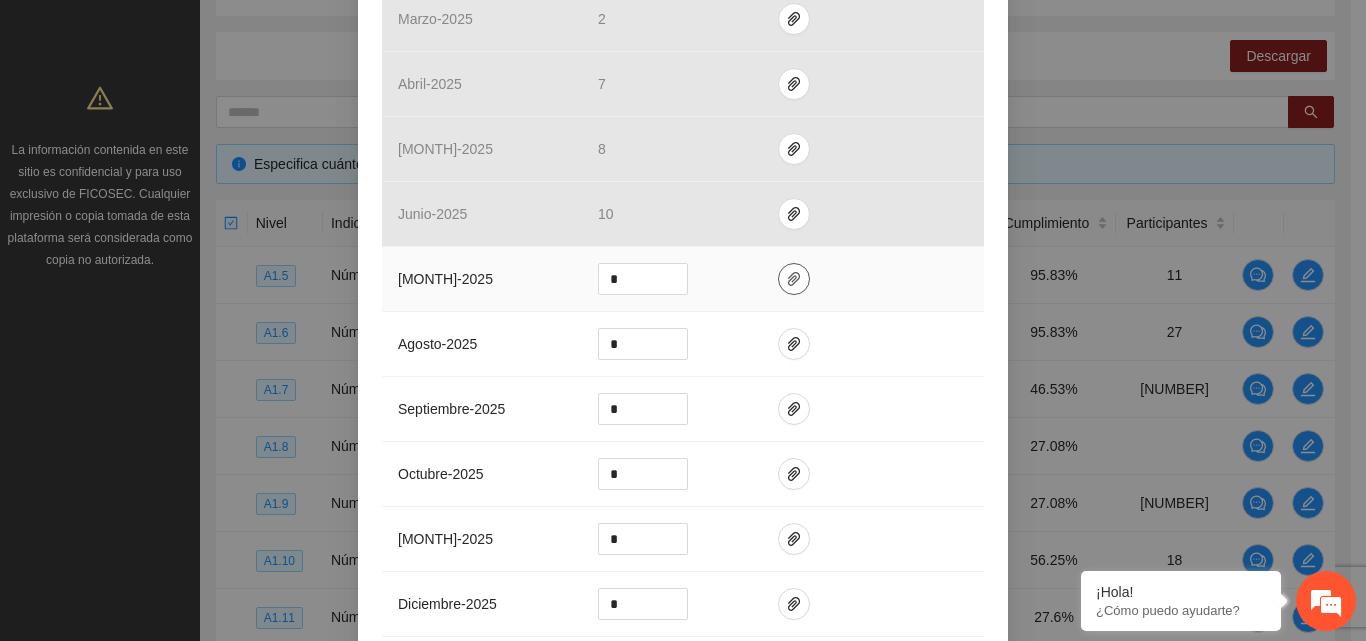 click 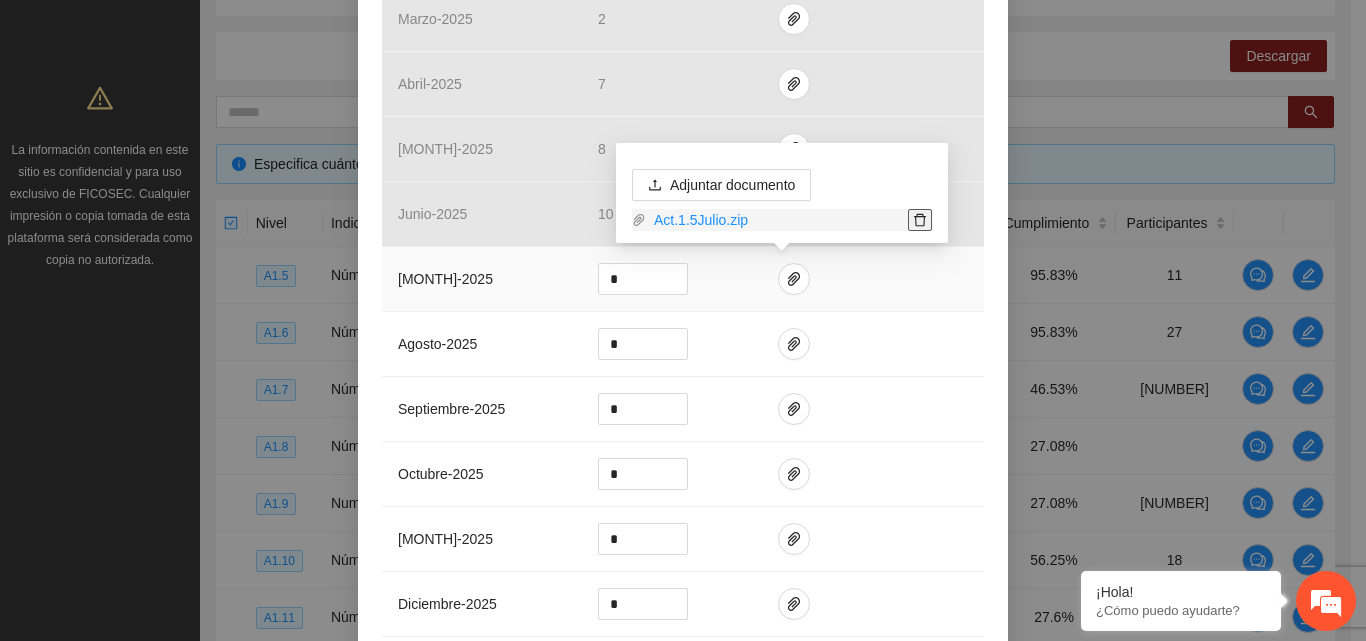 click at bounding box center [920, 220] 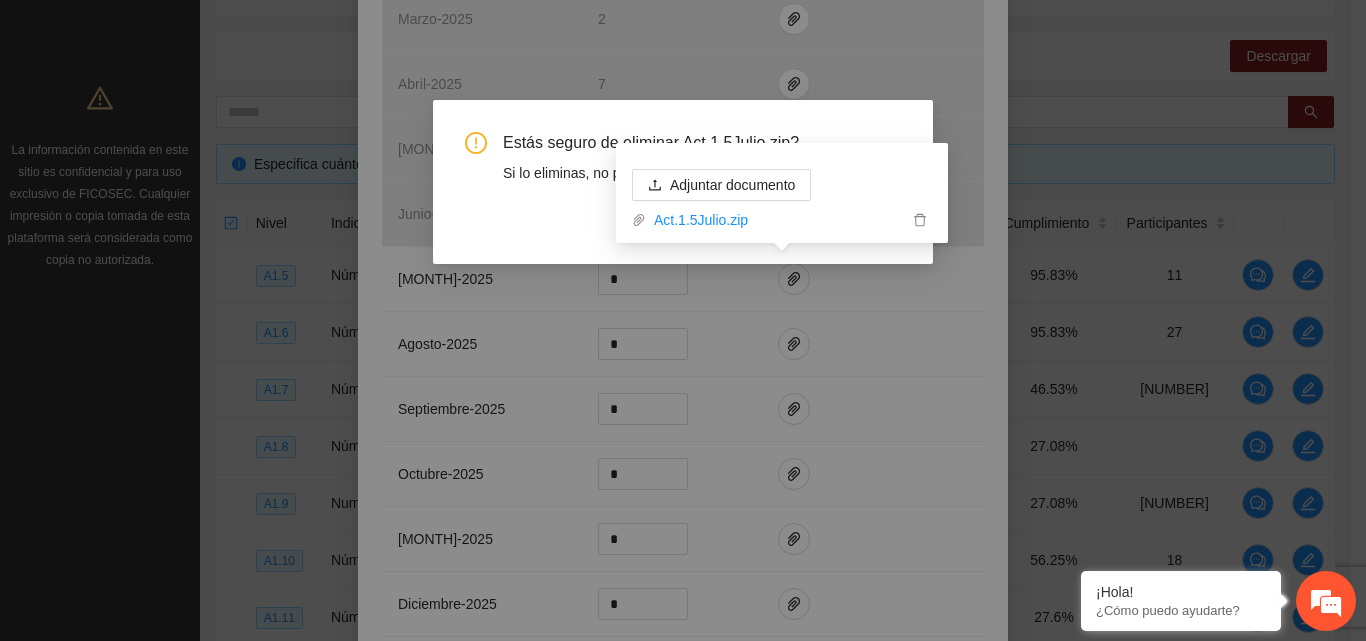 click on "Estás seguro de eliminar Act.1.5Julio.zip? Si lo eliminas, no podrás recuperarlo. Cancel OK" at bounding box center (683, 182) 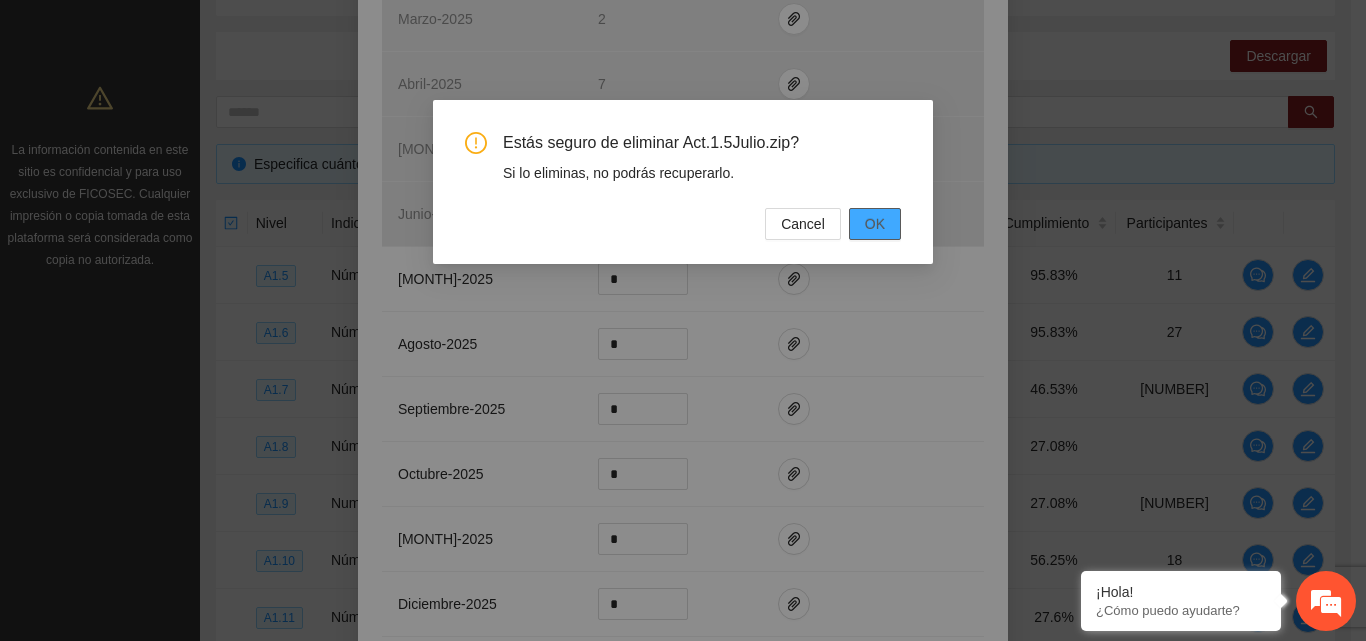click on "OK" at bounding box center (875, 224) 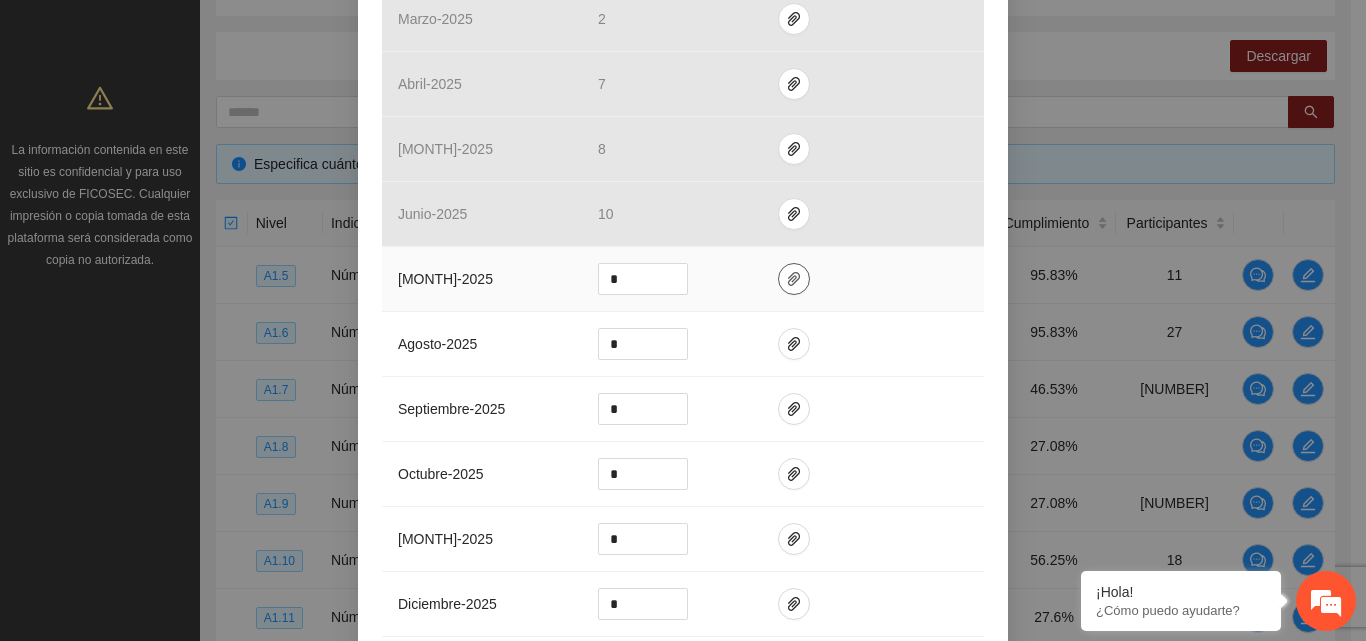 click 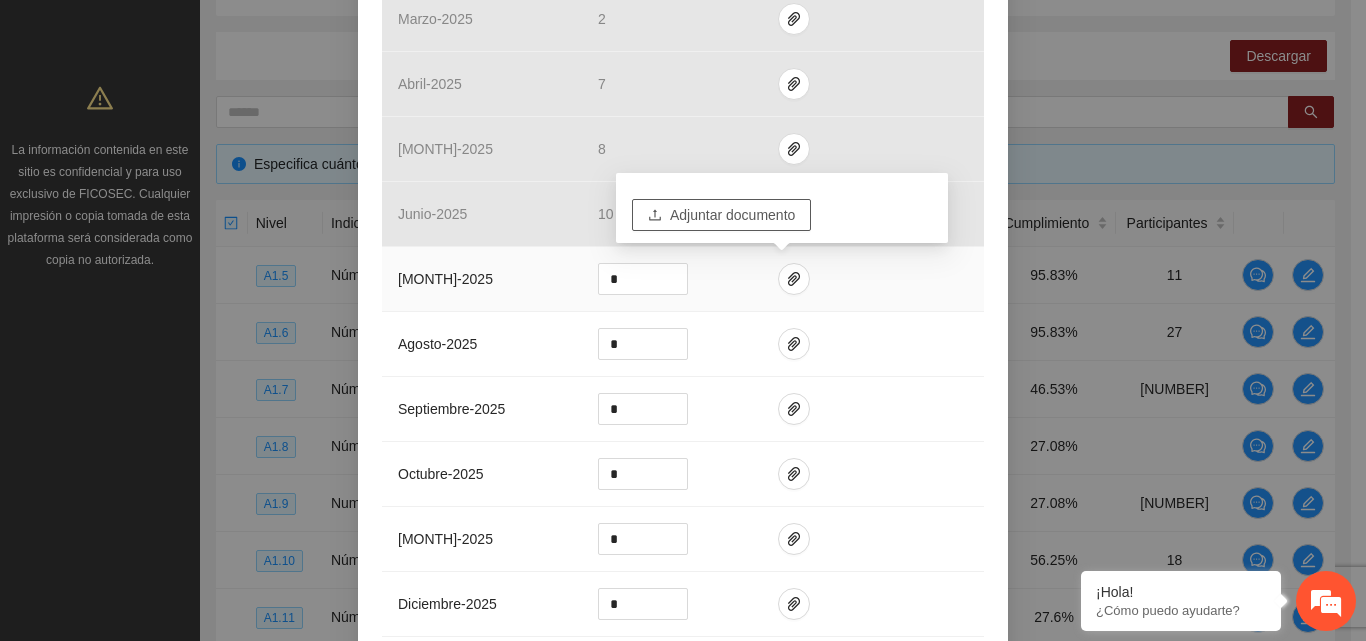 click on "Adjuntar documento" at bounding box center (732, 215) 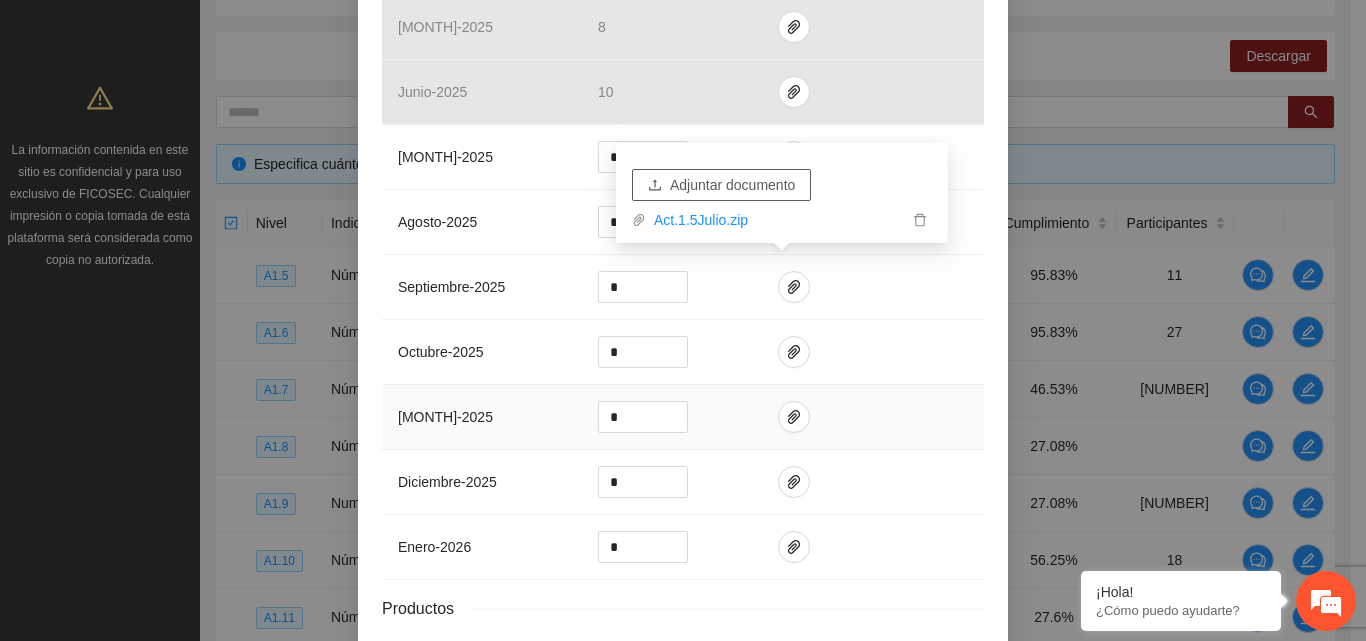 scroll, scrollTop: 854, scrollLeft: 0, axis: vertical 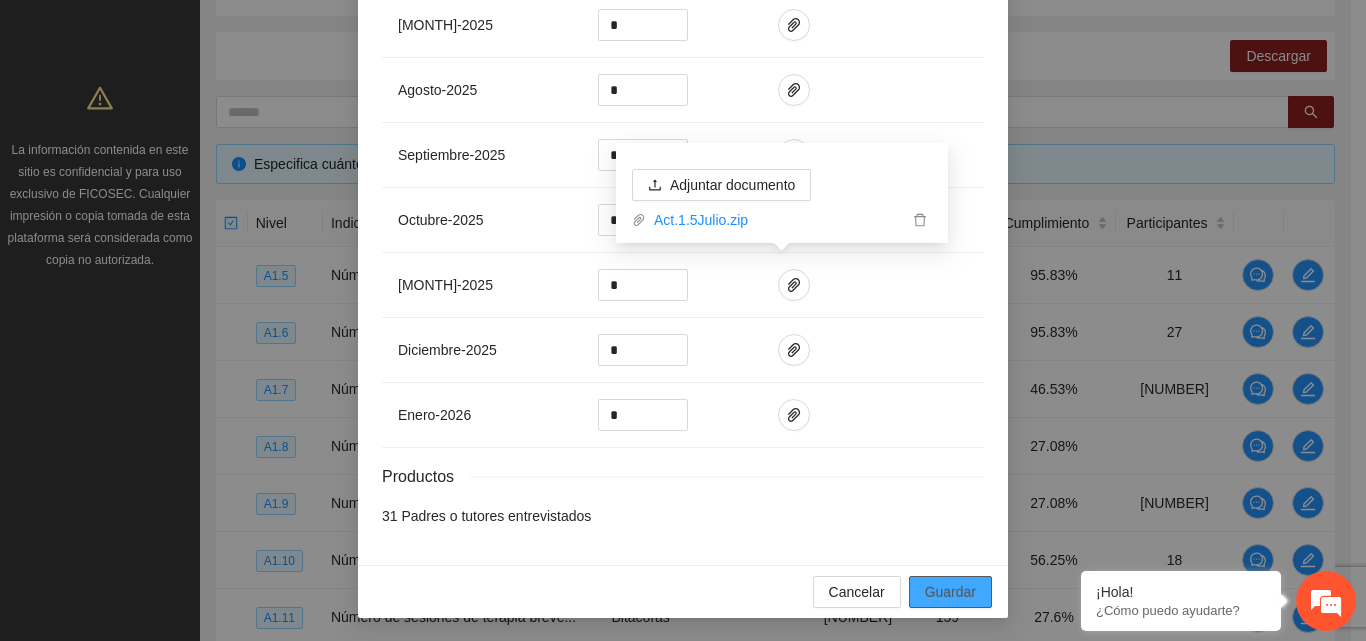 click on "Guardar" at bounding box center (950, 592) 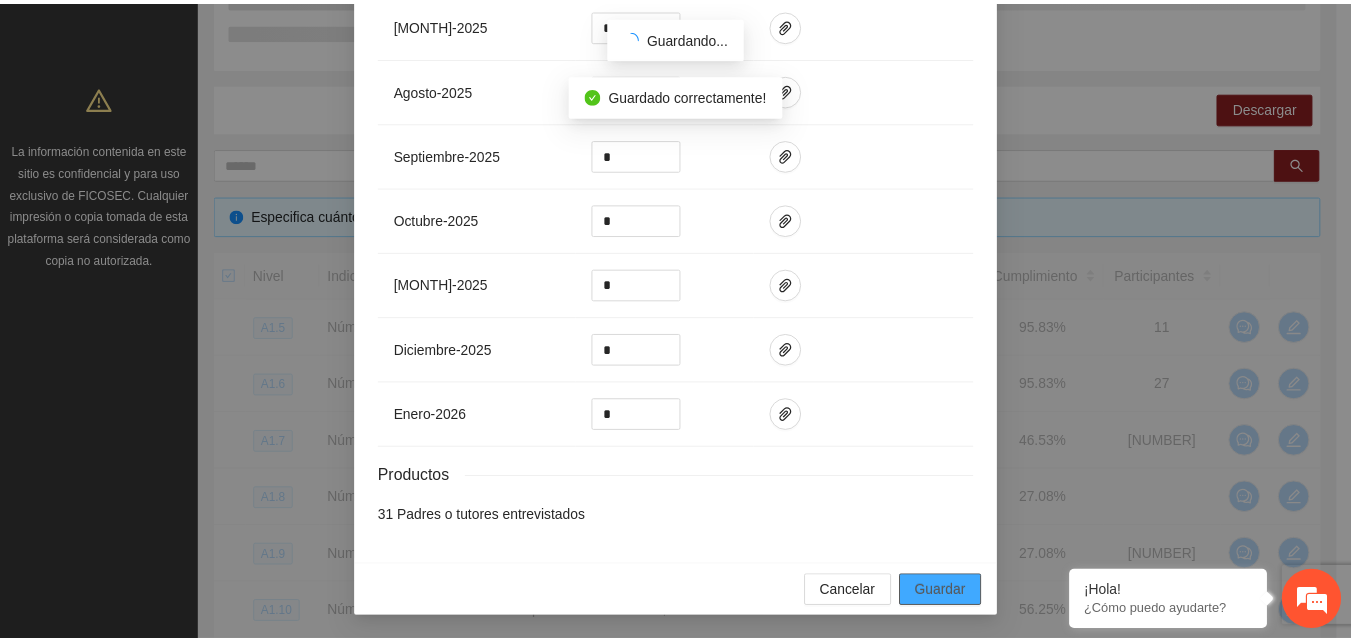 scroll, scrollTop: 754, scrollLeft: 0, axis: vertical 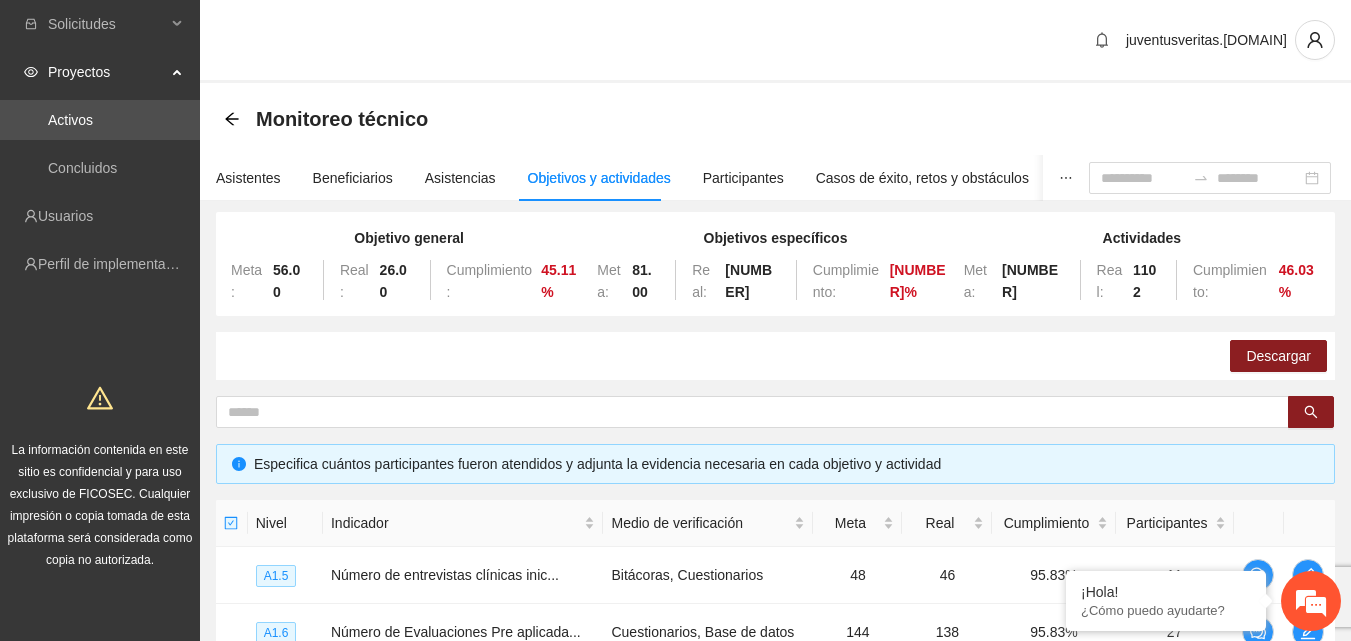 click on "Monitoreo técnico" at bounding box center [775, 119] 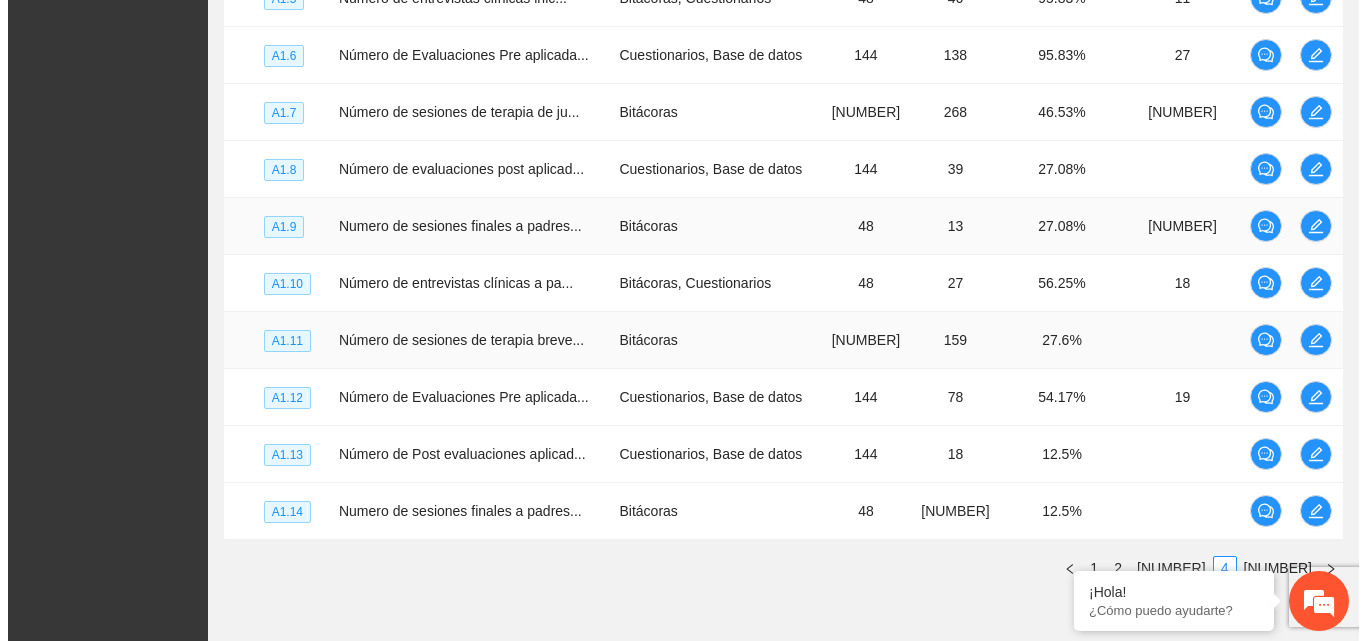 scroll, scrollTop: 668, scrollLeft: 0, axis: vertical 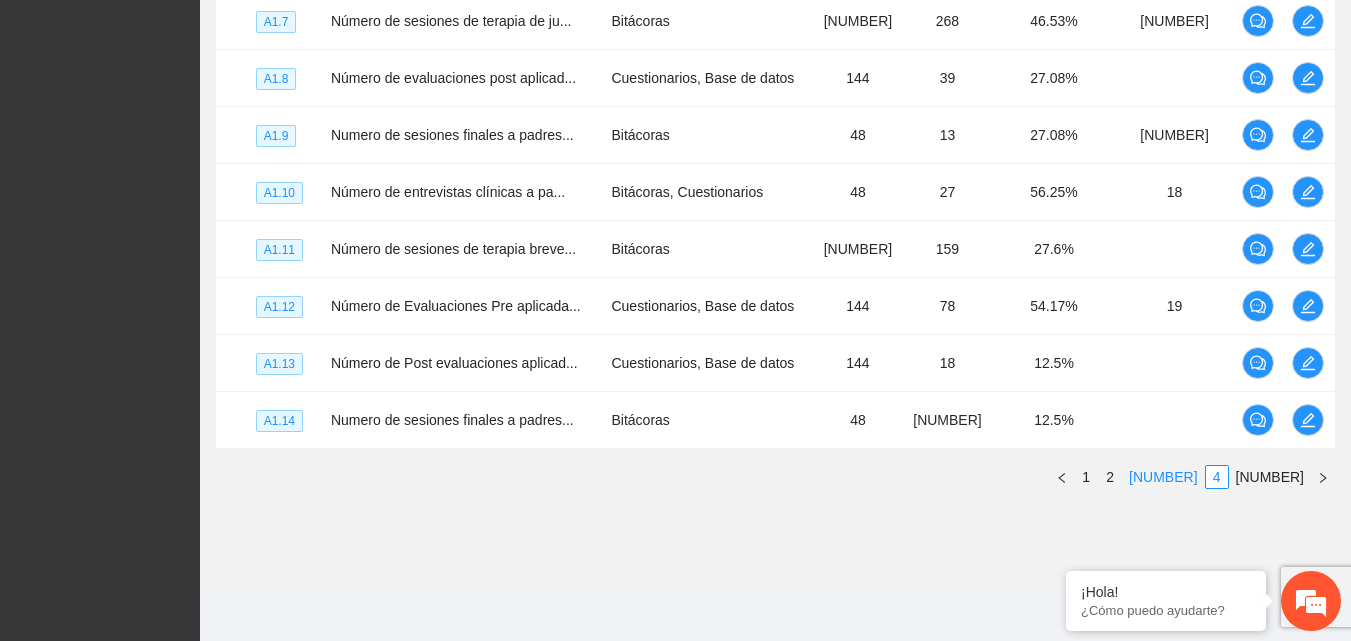 click on "[NUMBER]" at bounding box center (1163, 477) 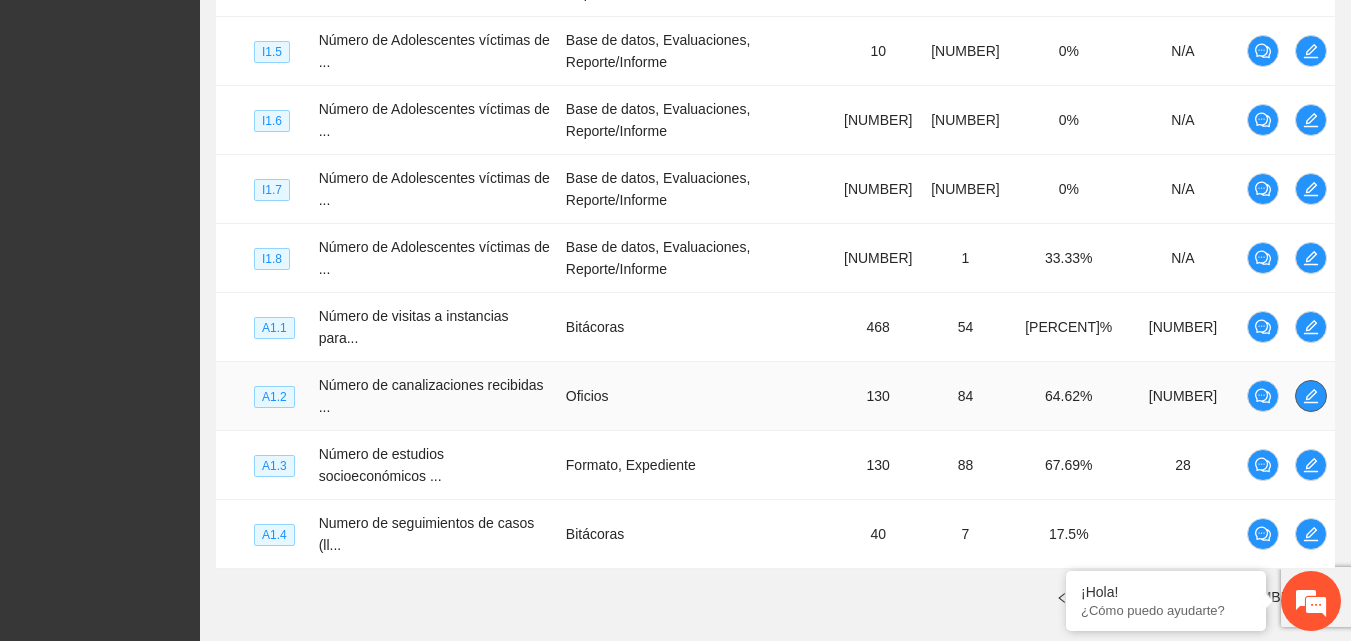 click 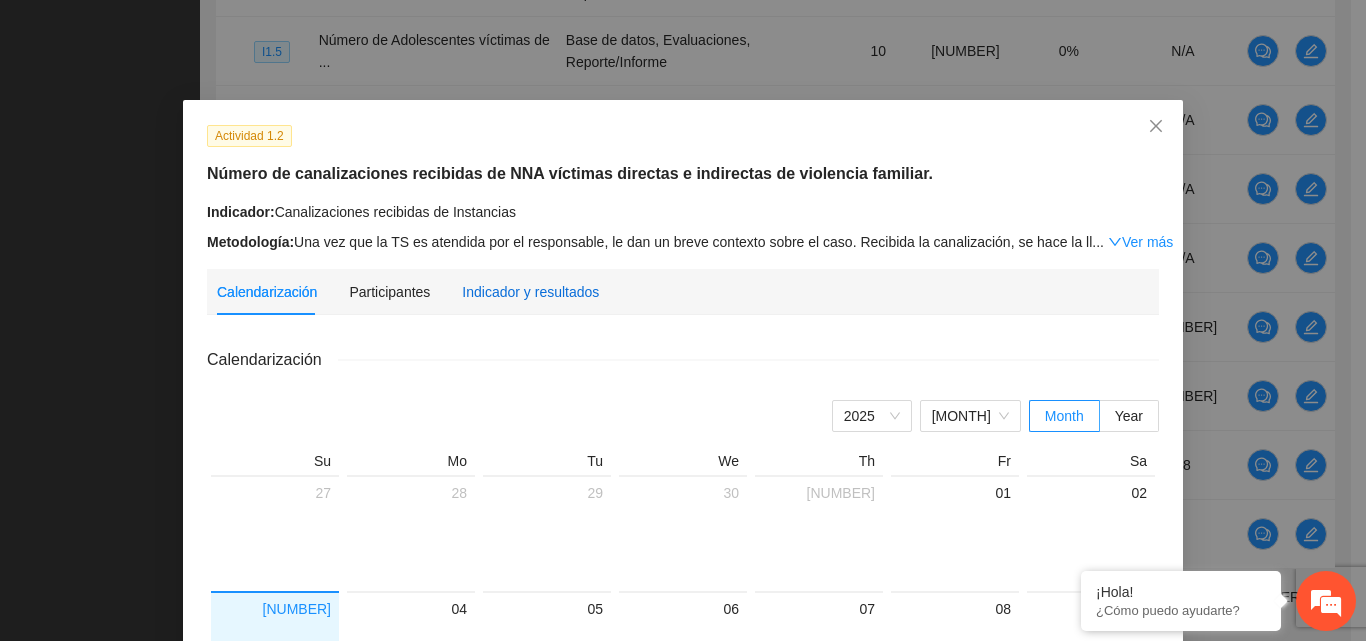 click on "Indicador y resultados" at bounding box center [530, 292] 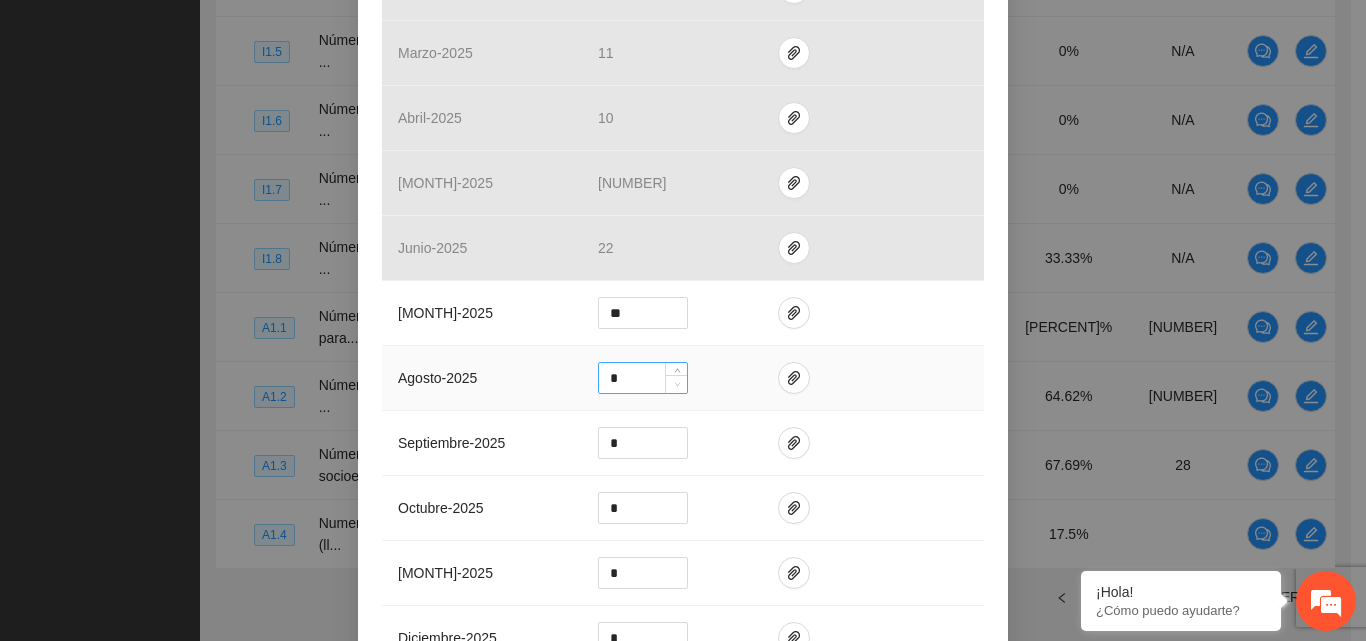 scroll, scrollTop: 600, scrollLeft: 0, axis: vertical 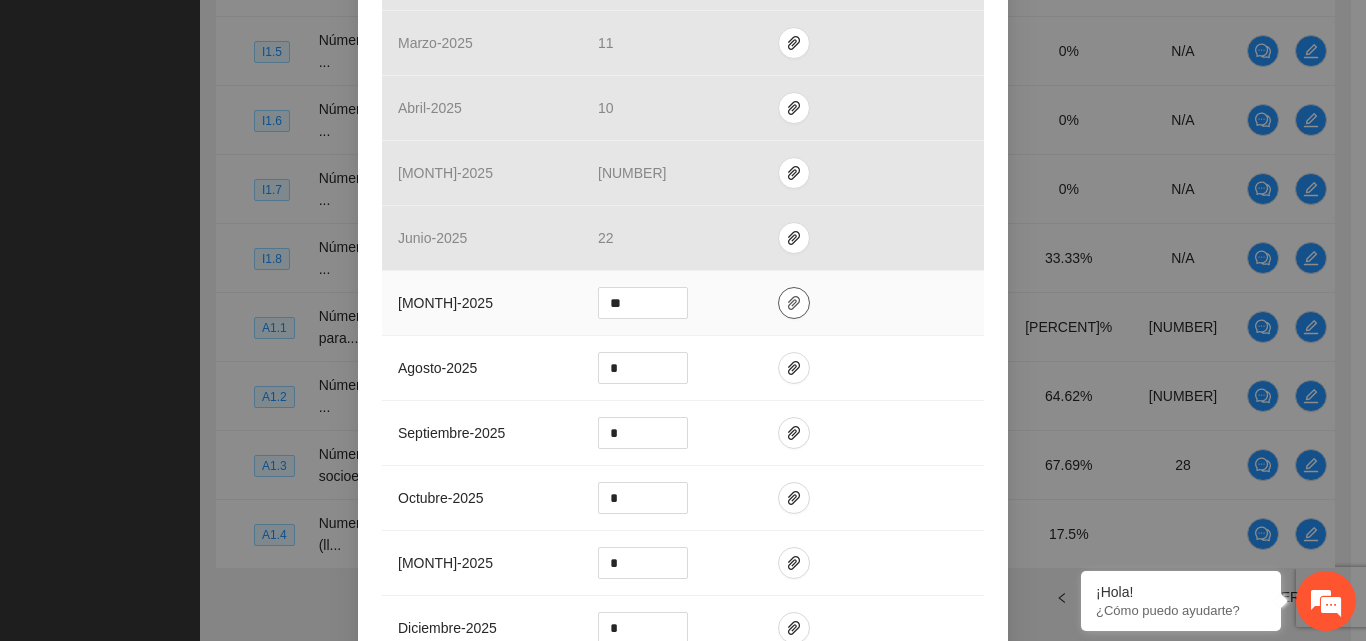 click 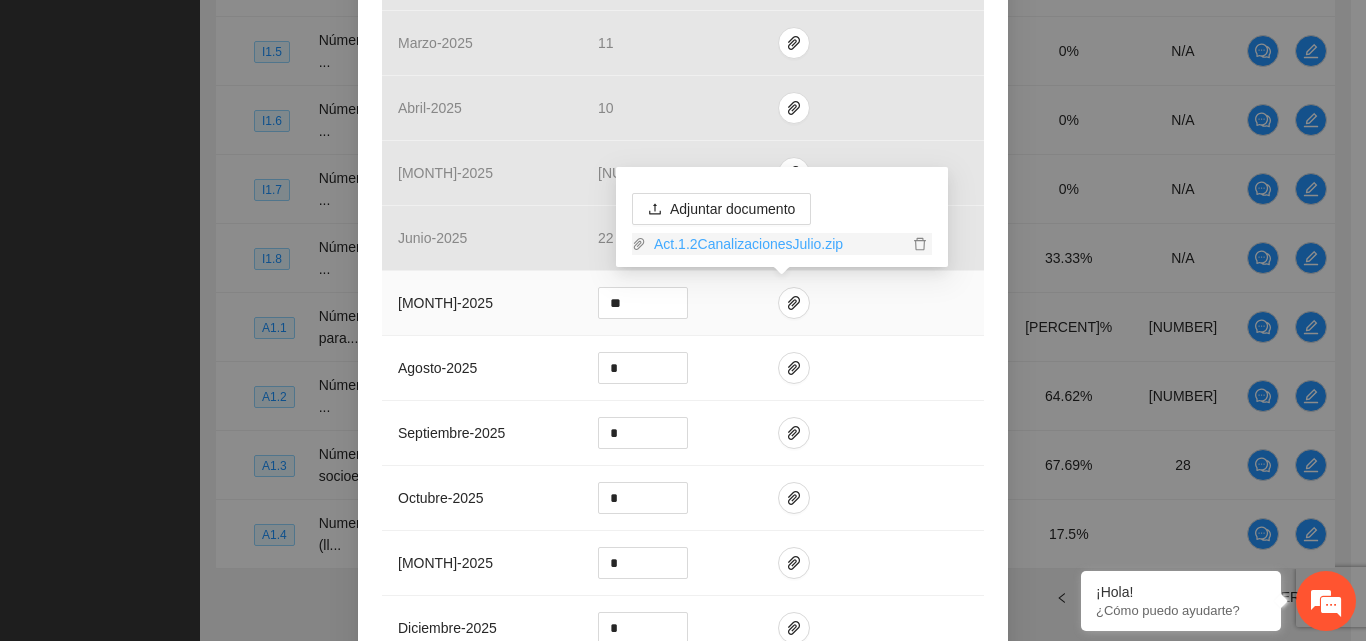 click on "Act.1.2CanalizacionesJulio.zip" at bounding box center (777, 244) 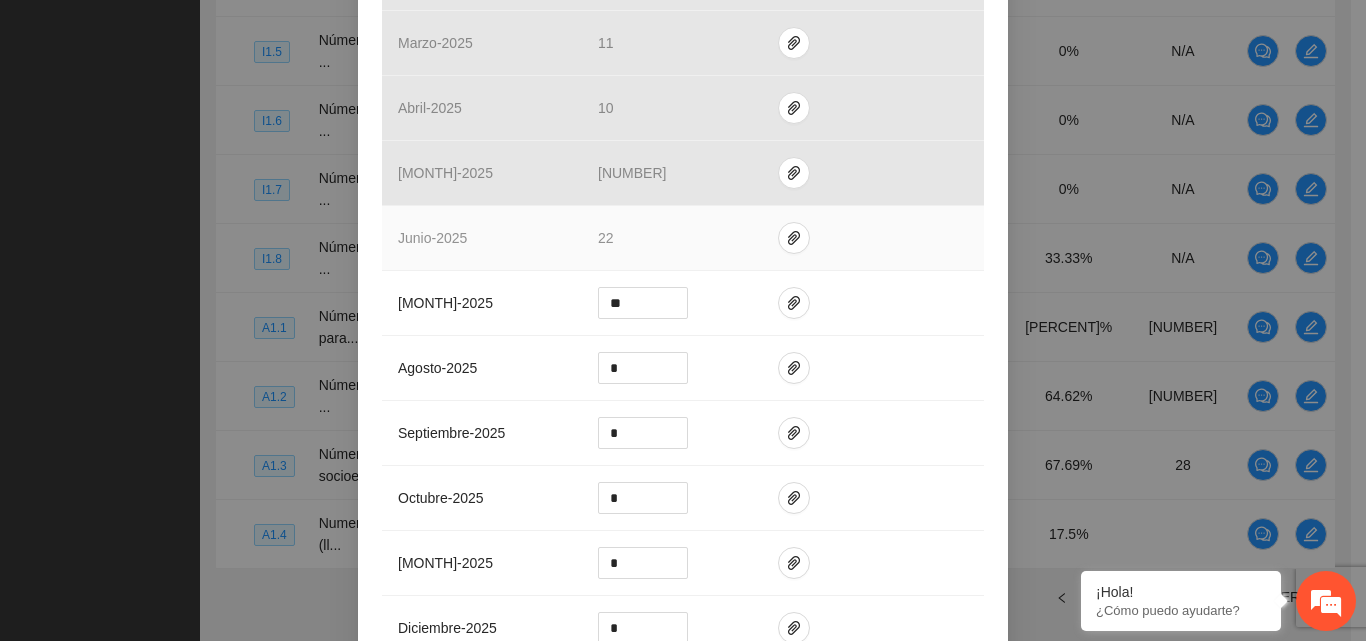 click on "[MONTH]  -  2025" at bounding box center (482, 238) 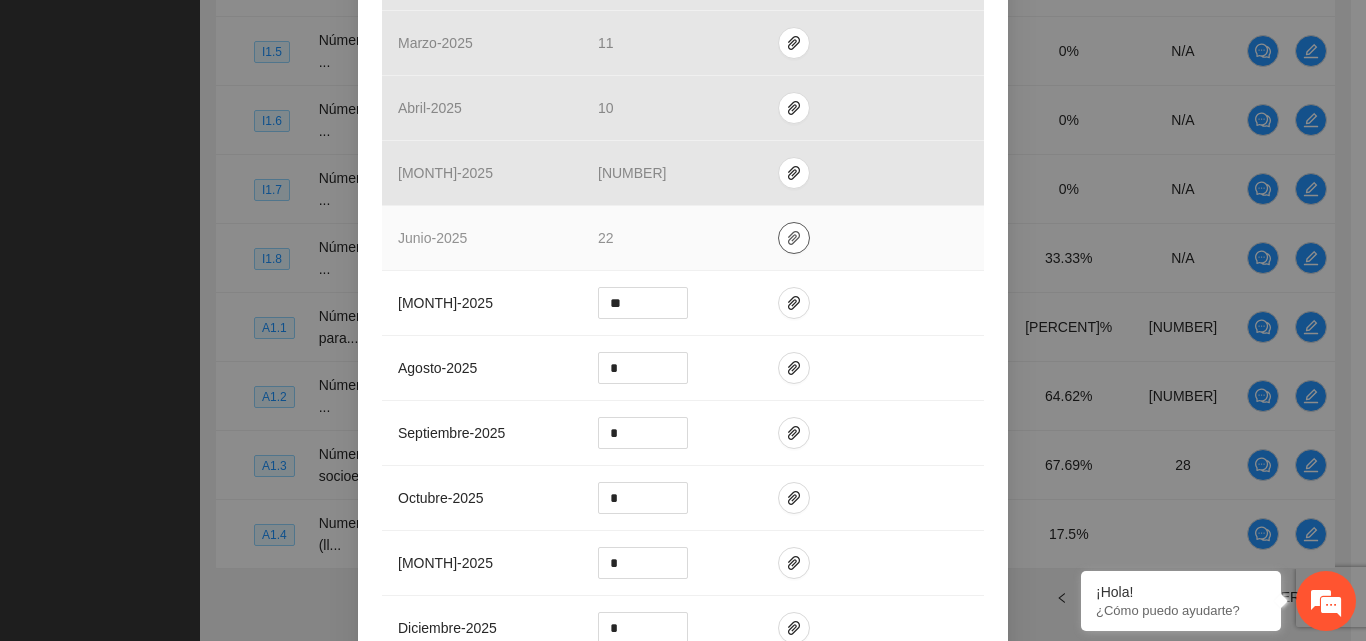 click 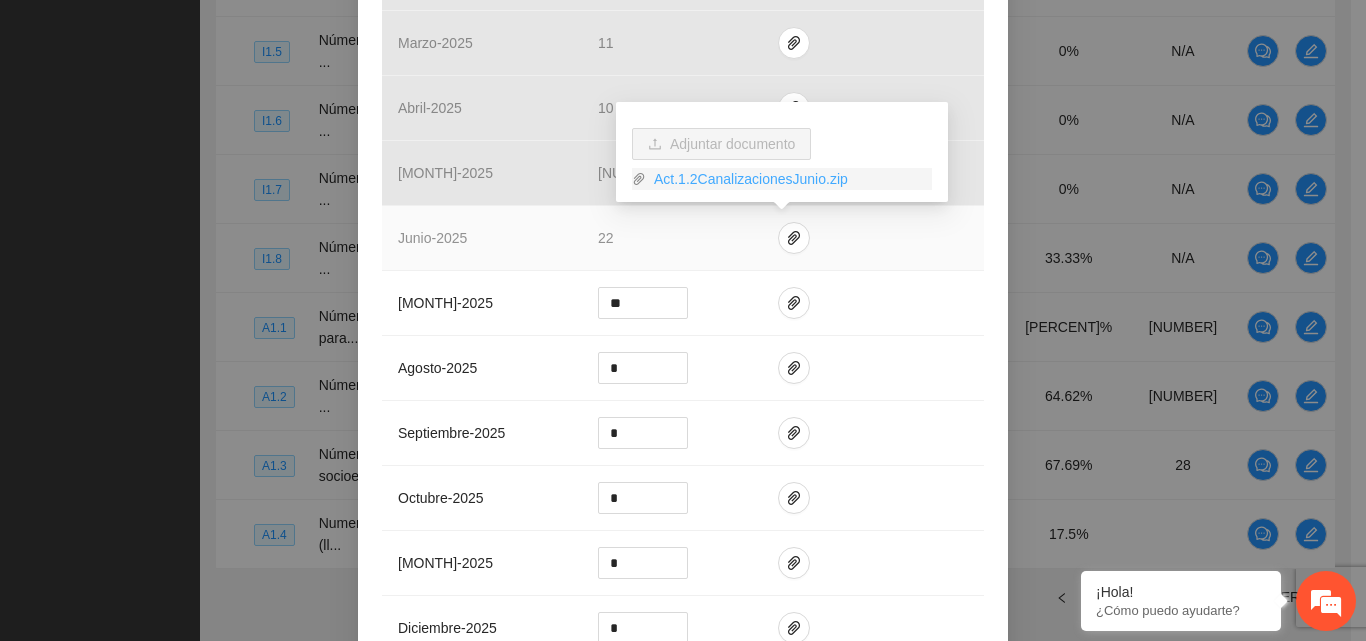 click on "Act.1.2CanalizacionesJunio.zip" at bounding box center (789, 179) 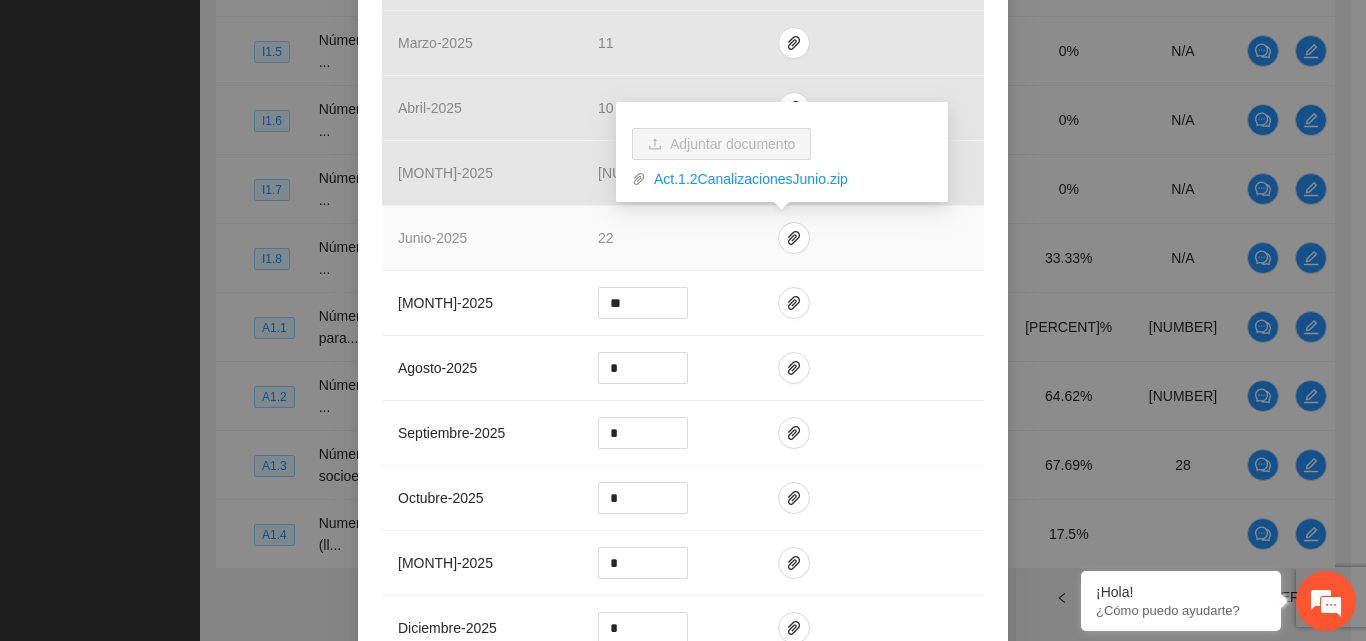 click at bounding box center (873, 238) 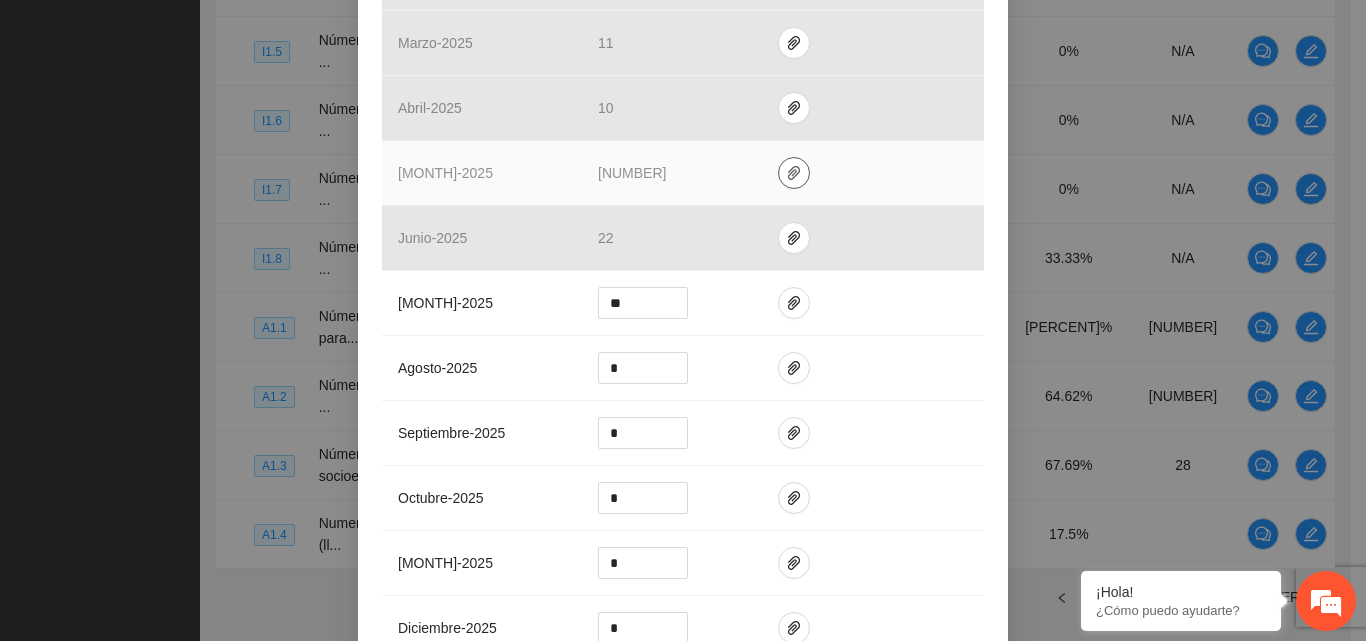 click 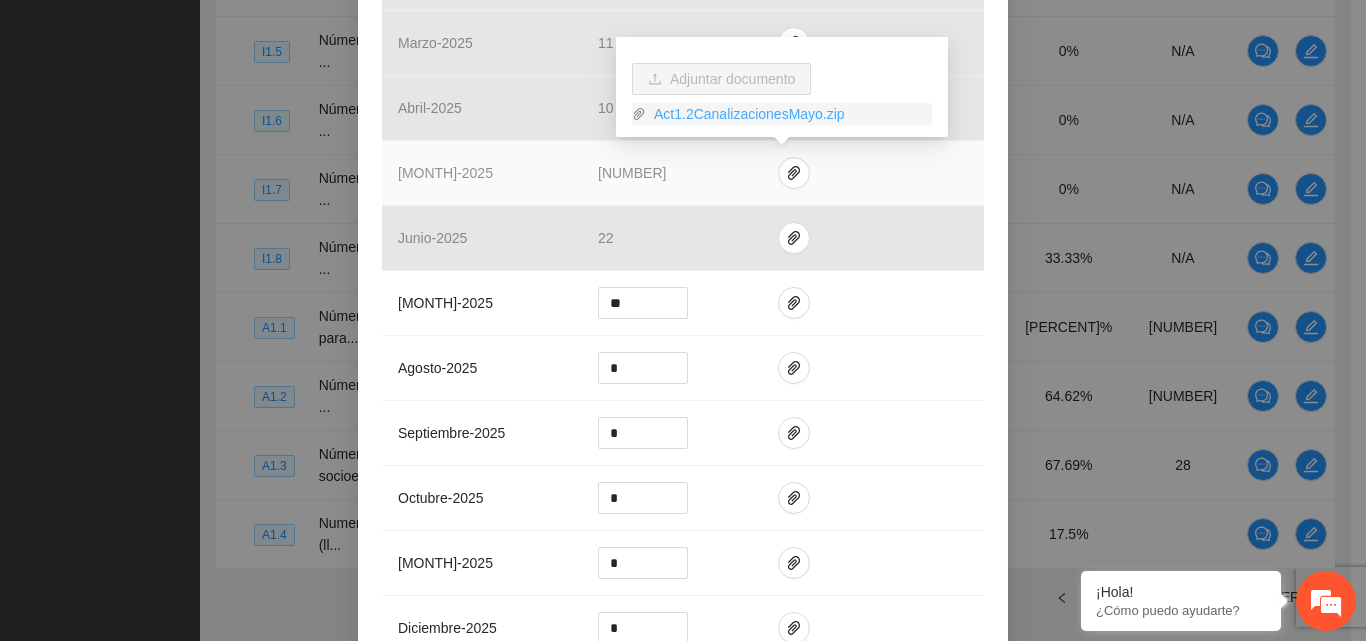 click on "Act1.2CanalizacionesMayo.zip" at bounding box center (789, 114) 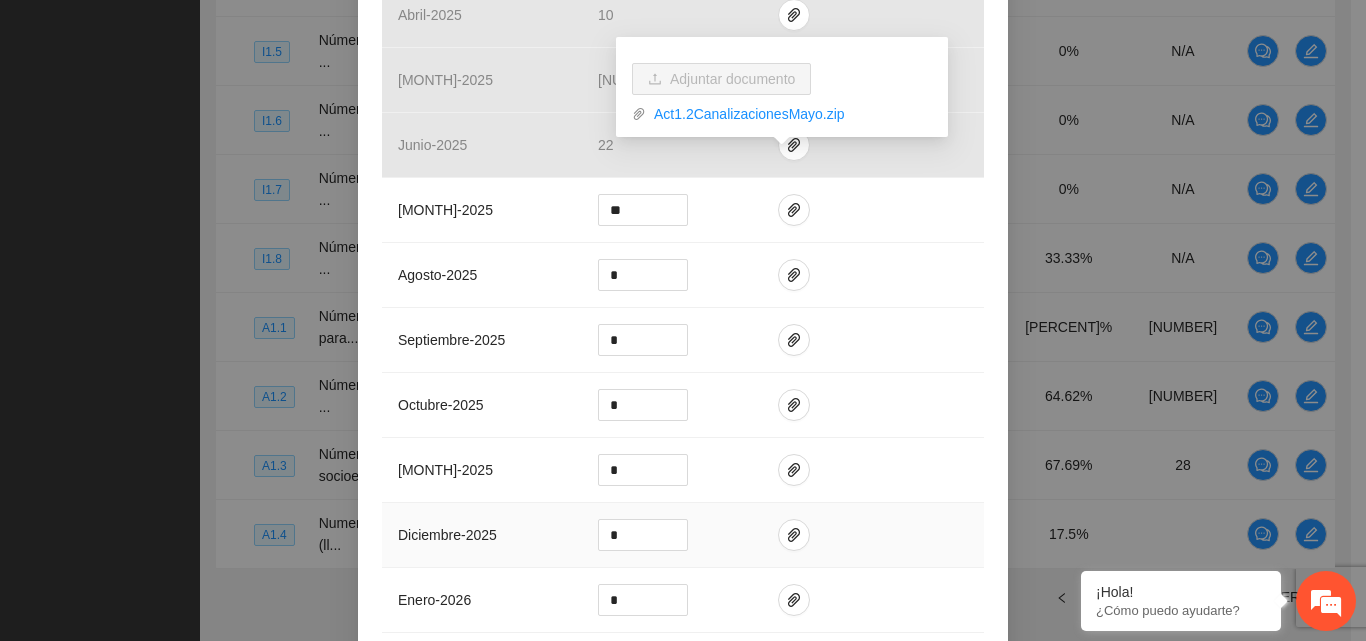 scroll, scrollTop: 878, scrollLeft: 0, axis: vertical 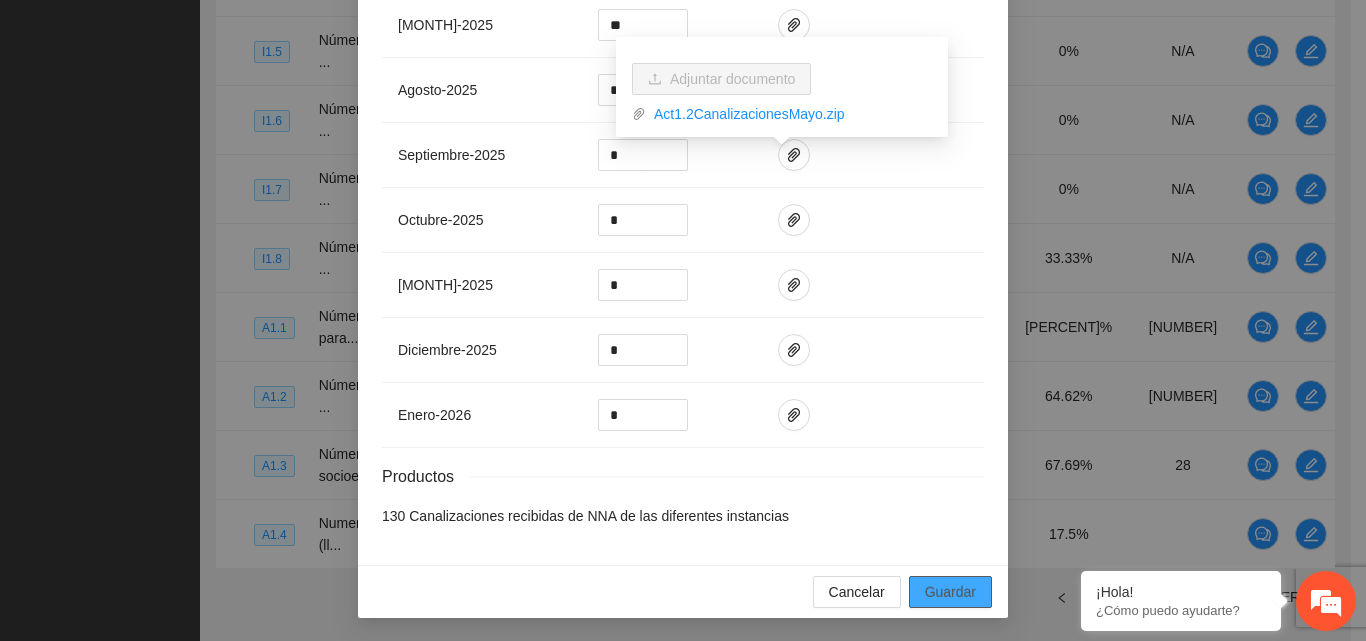 click on "Guardar" at bounding box center (950, 592) 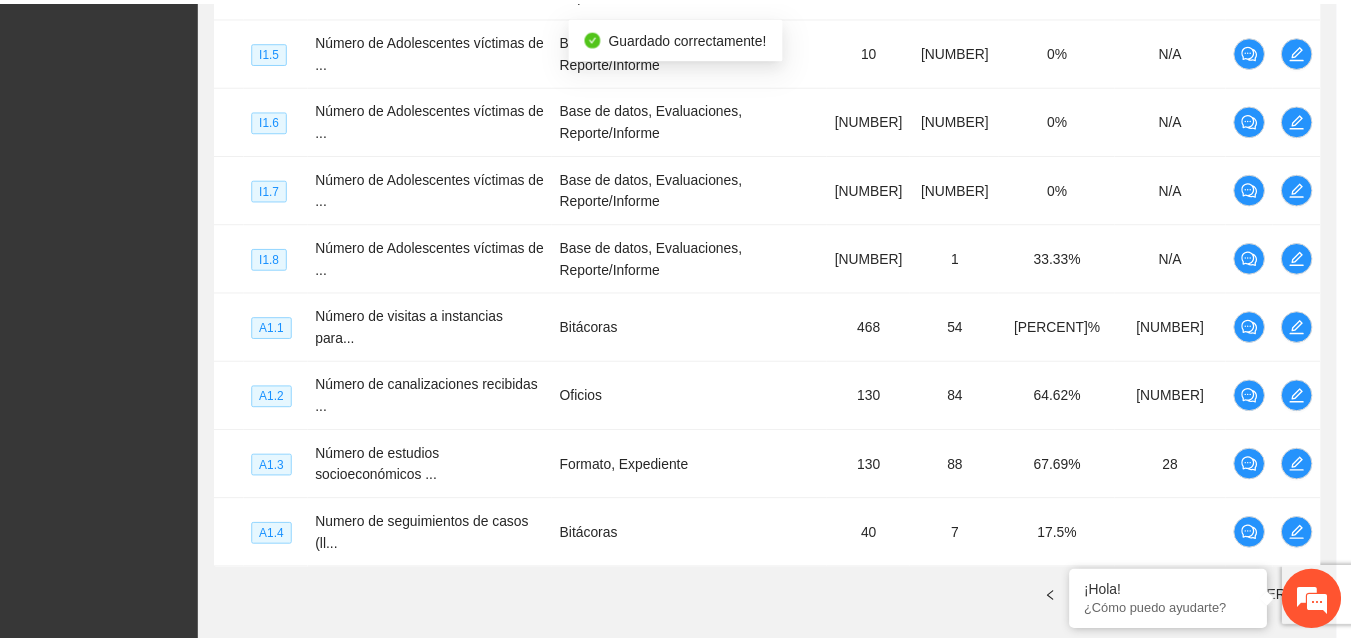 scroll, scrollTop: 778, scrollLeft: 0, axis: vertical 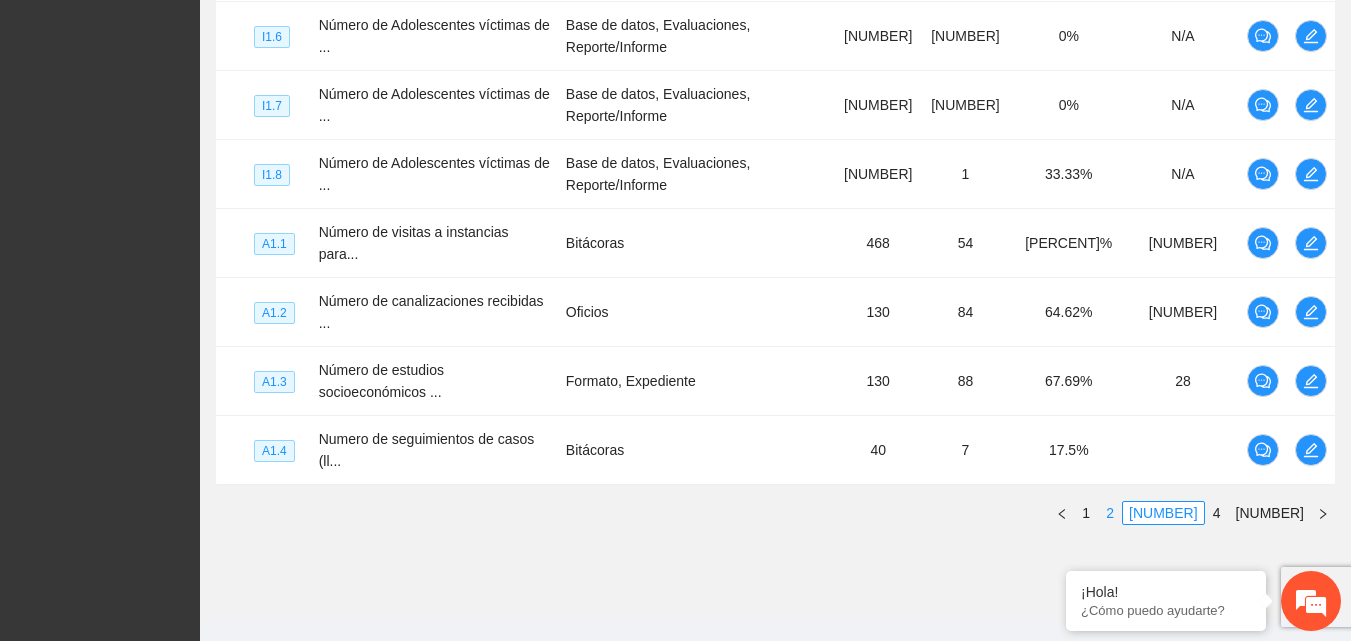click on "2" at bounding box center (1110, 513) 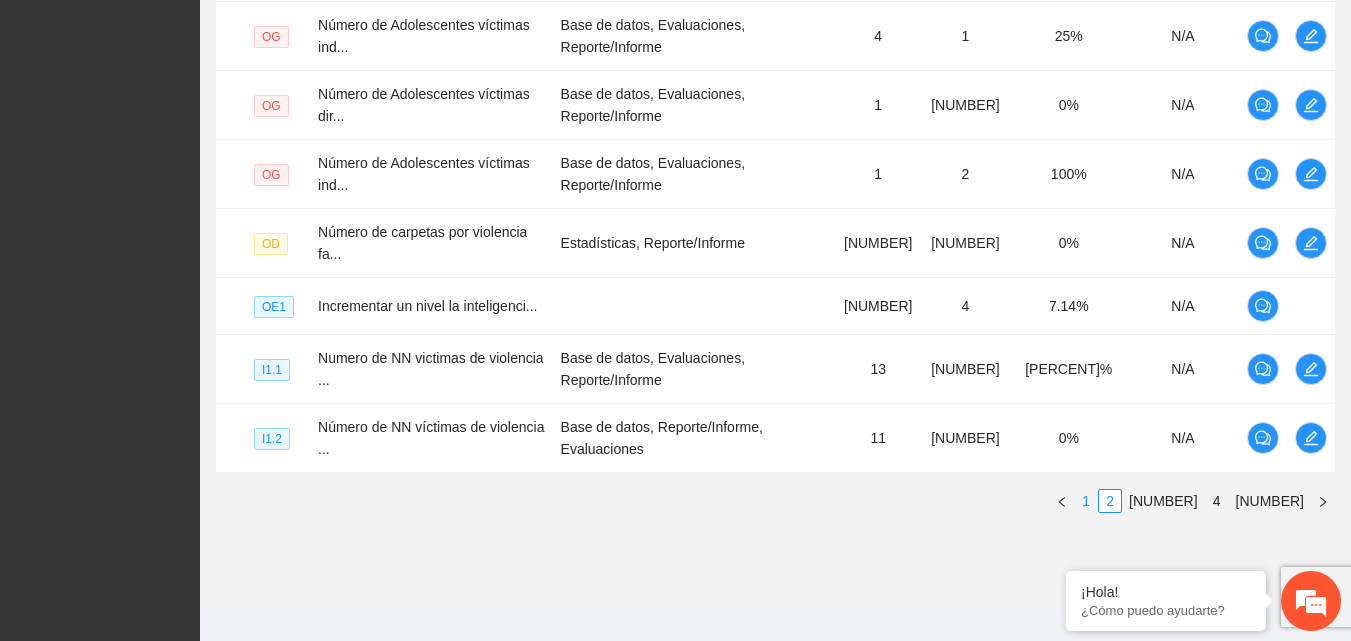 click on "1" at bounding box center (1086, 501) 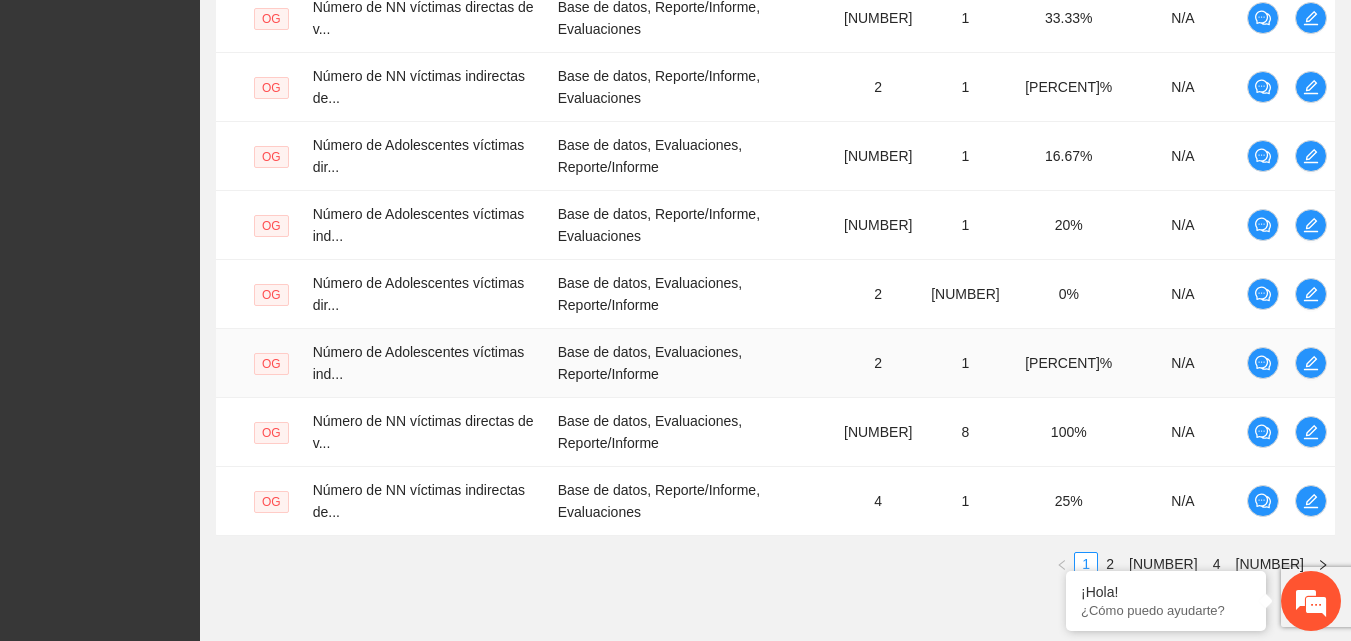 scroll, scrollTop: 752, scrollLeft: 0, axis: vertical 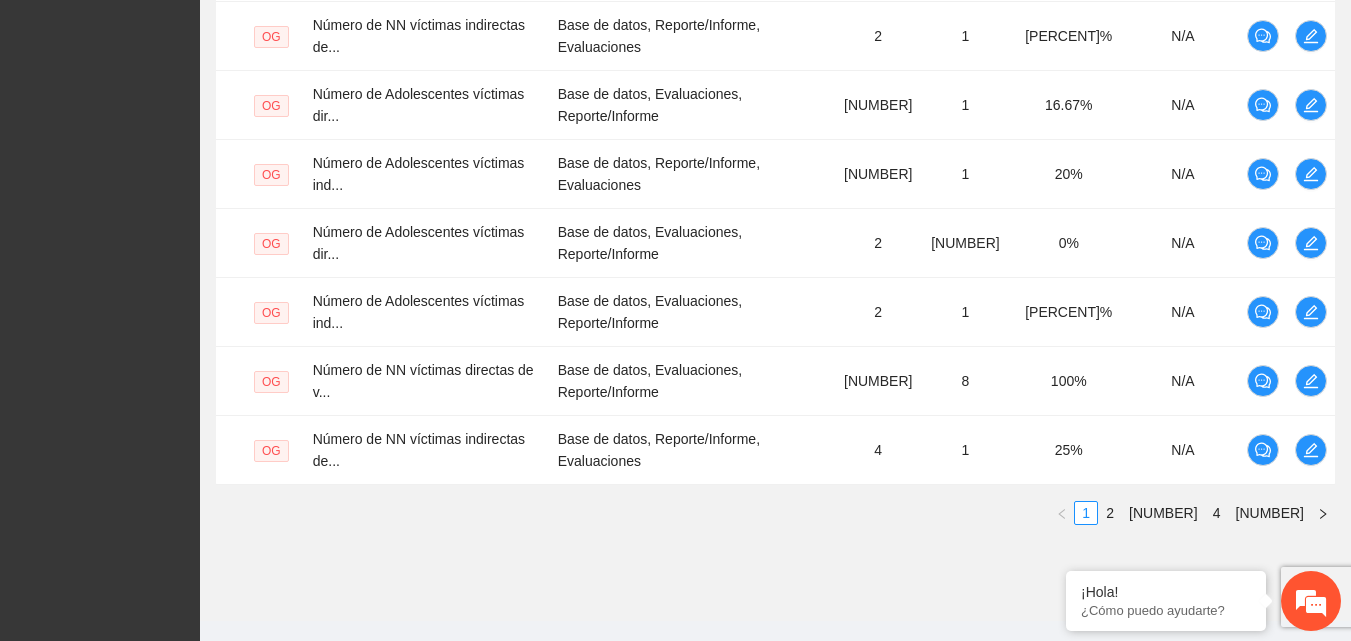 click on "2" at bounding box center (1110, 513) 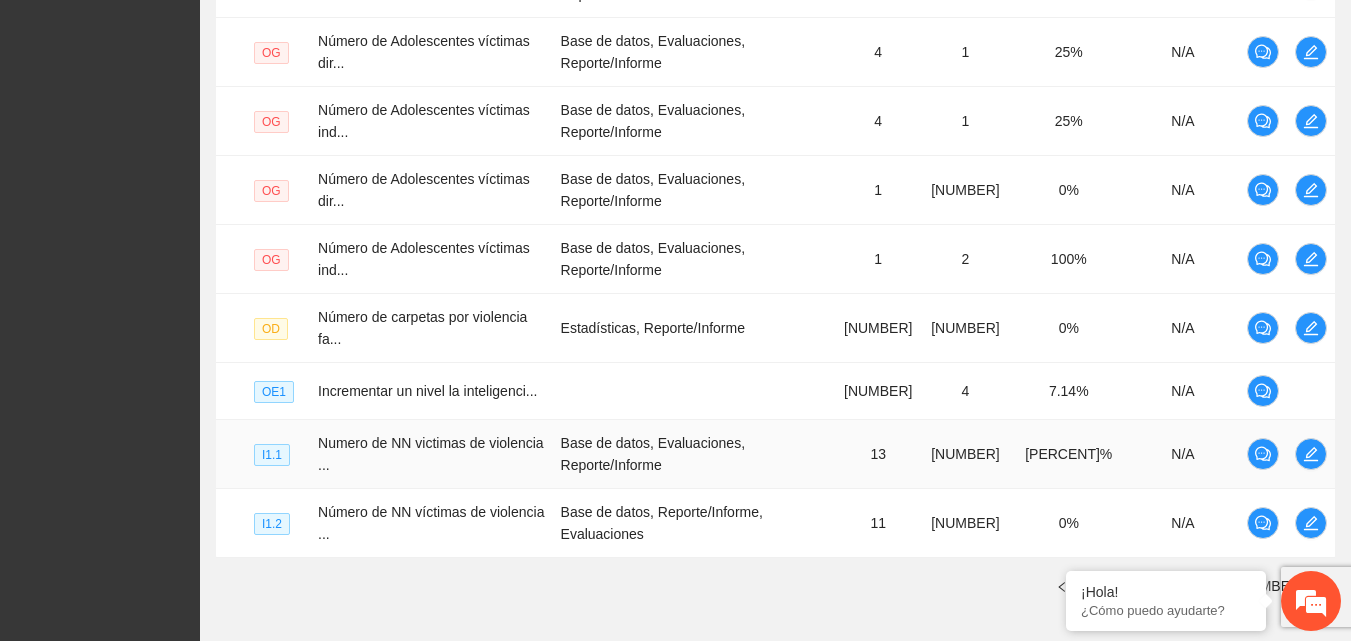 scroll, scrollTop: 352, scrollLeft: 0, axis: vertical 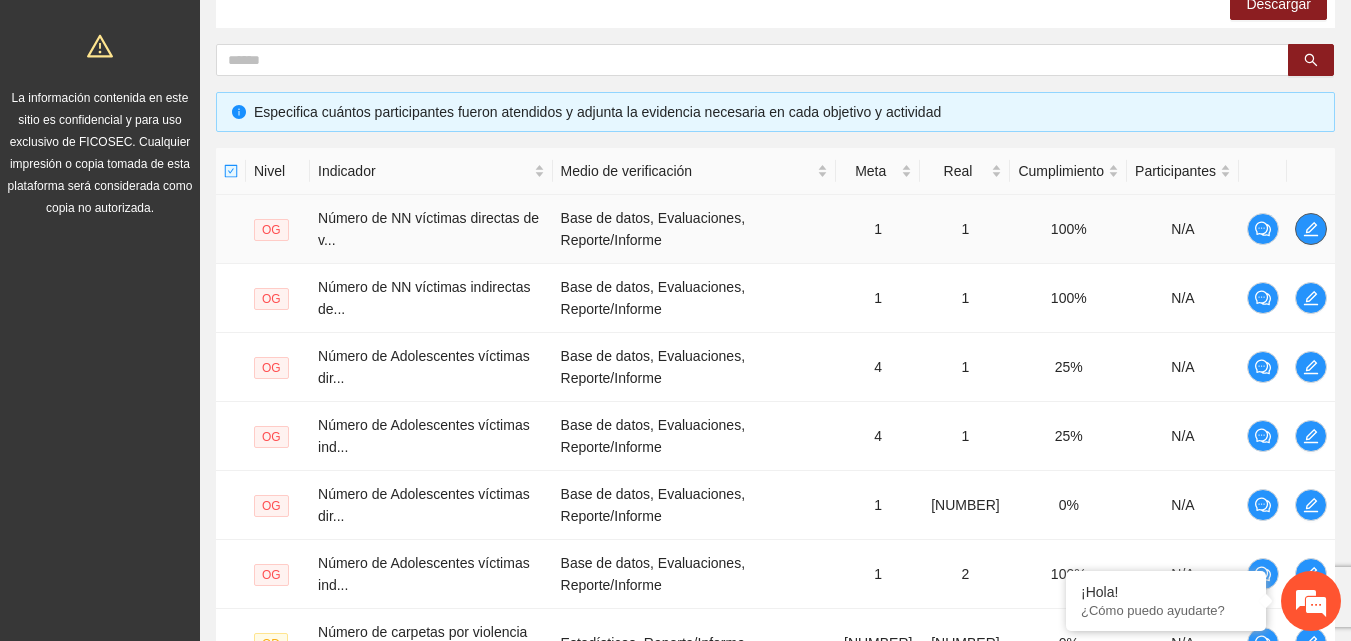 click at bounding box center (1311, 229) 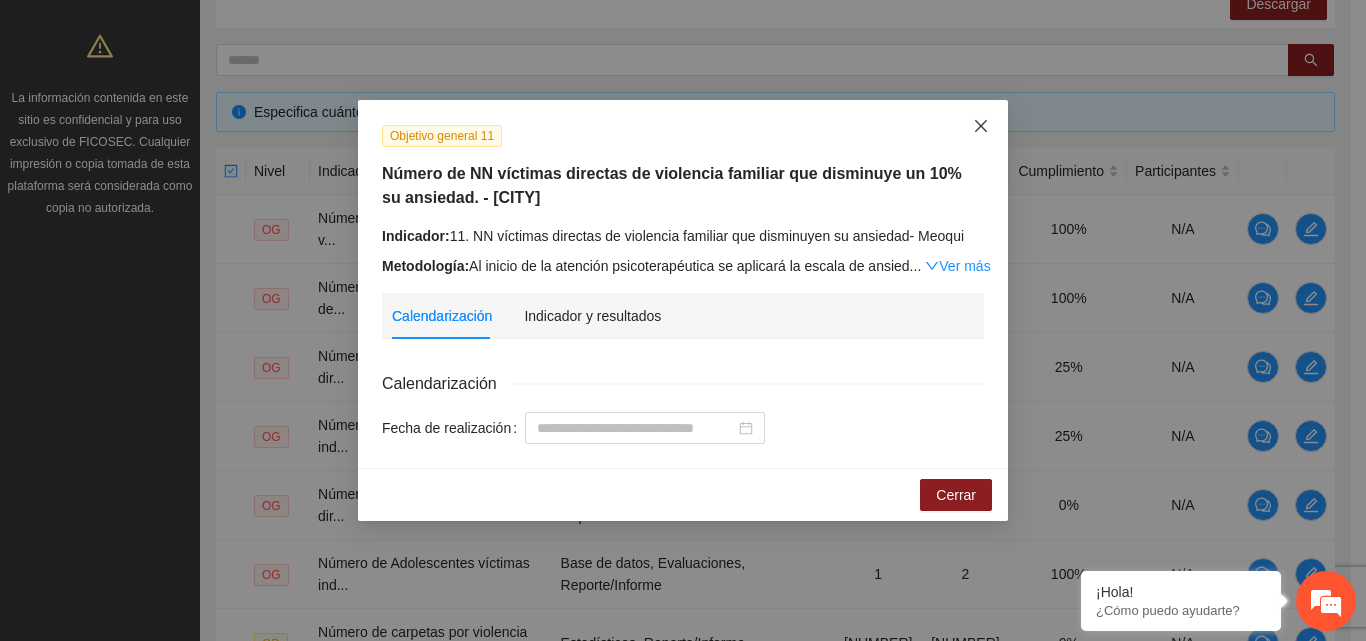 click at bounding box center [981, 127] 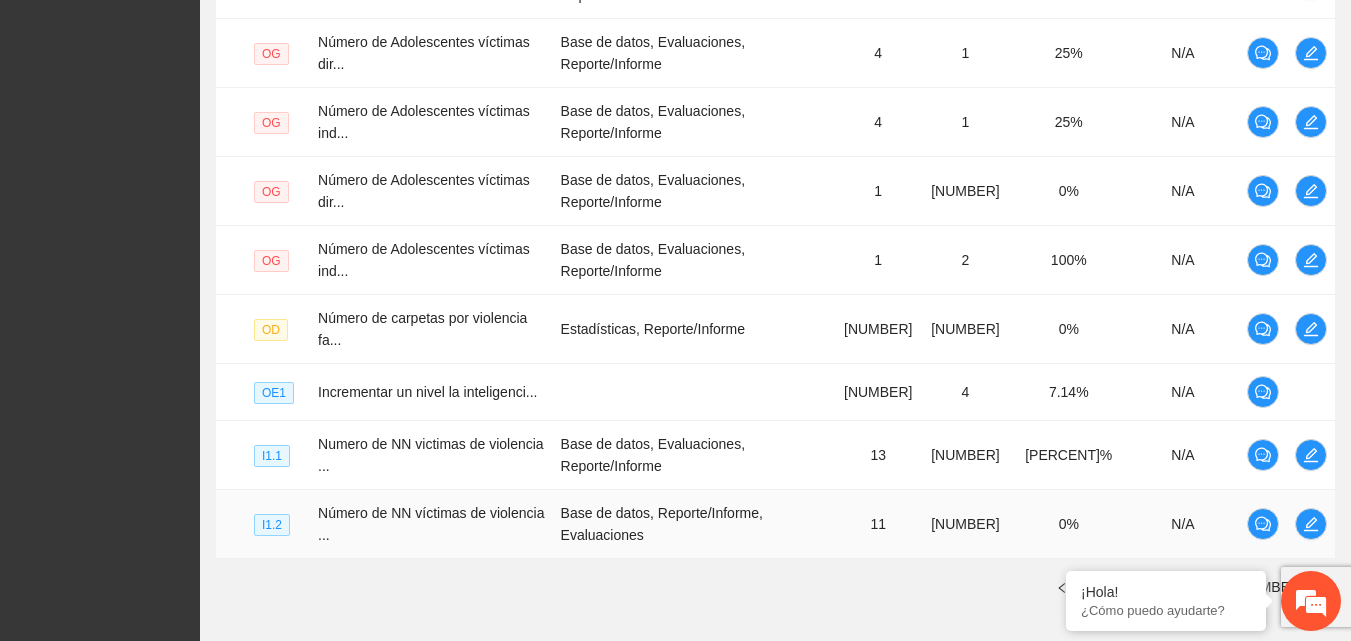 scroll, scrollTop: 752, scrollLeft: 0, axis: vertical 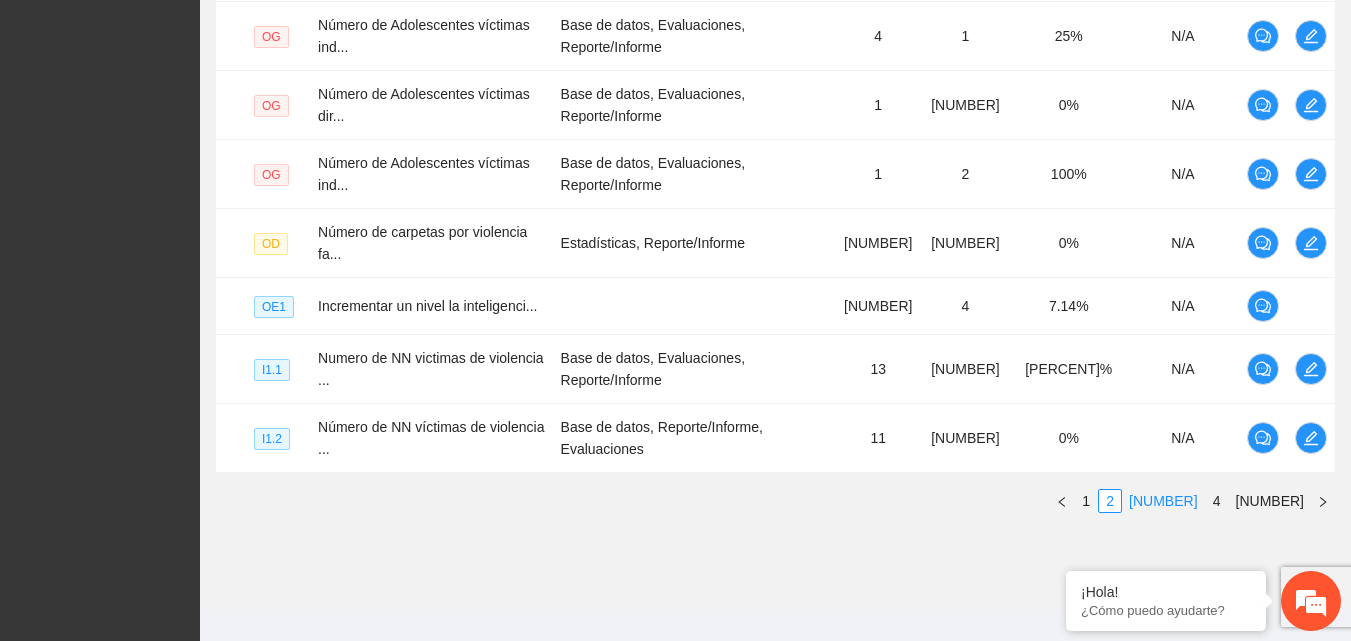 click on "[NUMBER]" at bounding box center [1163, 501] 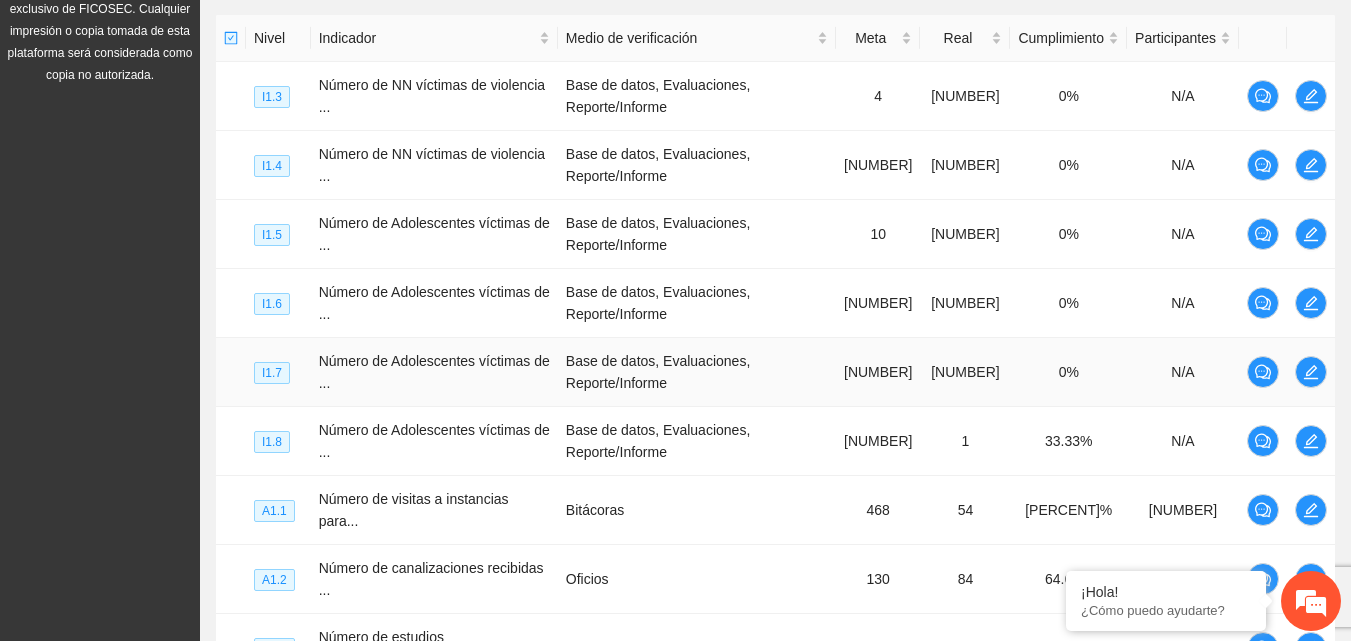 scroll, scrollTop: 352, scrollLeft: 0, axis: vertical 